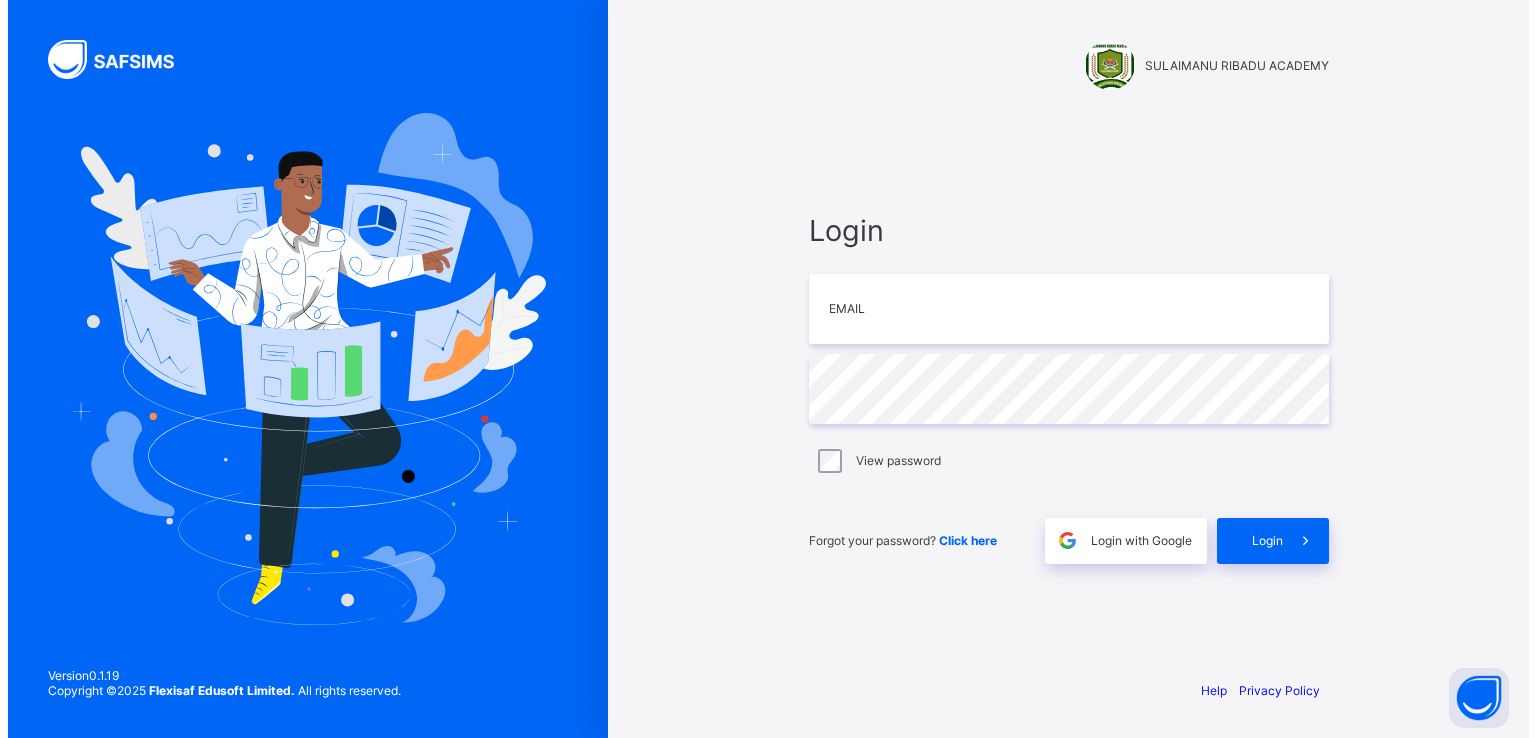 scroll, scrollTop: 0, scrollLeft: 0, axis: both 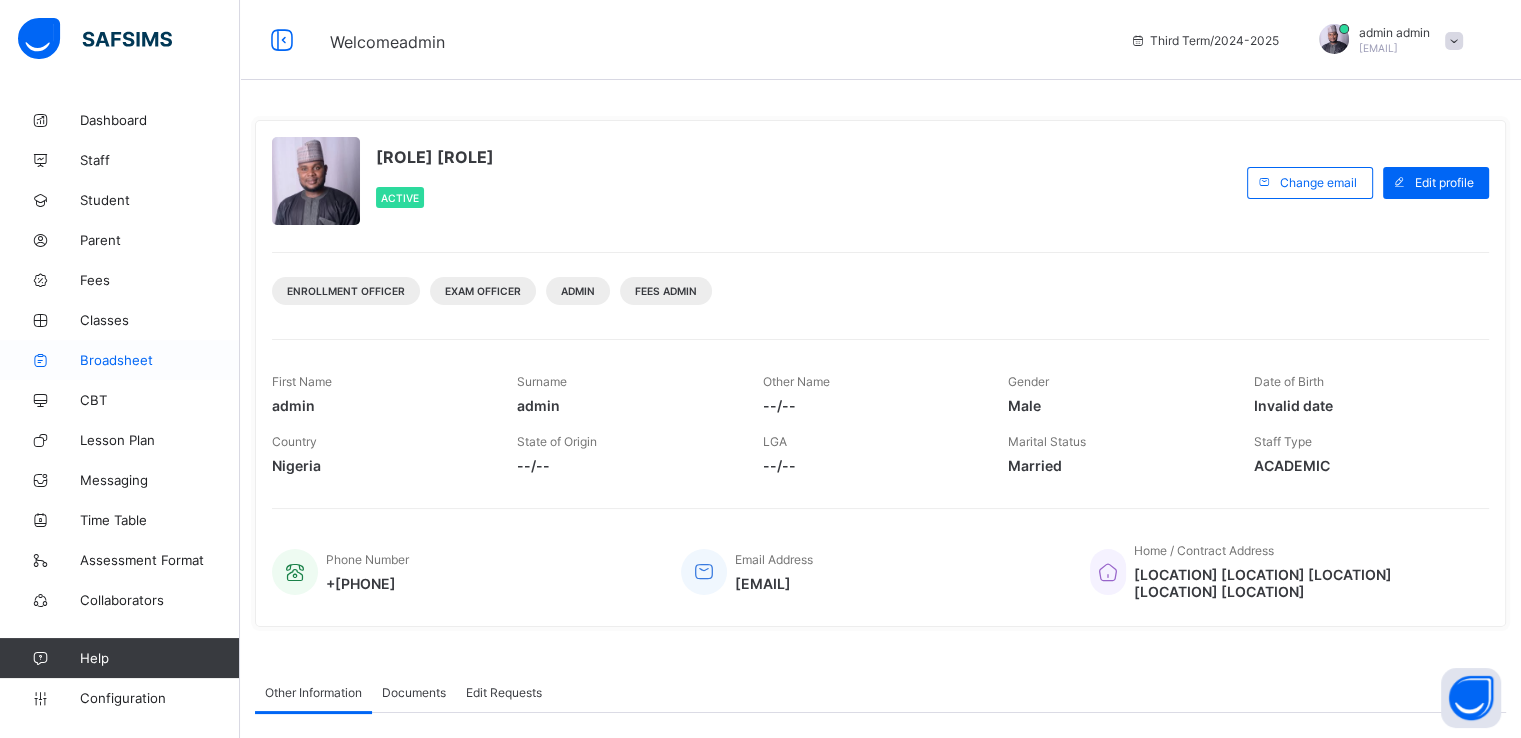 click on "Broadsheet" at bounding box center [160, 360] 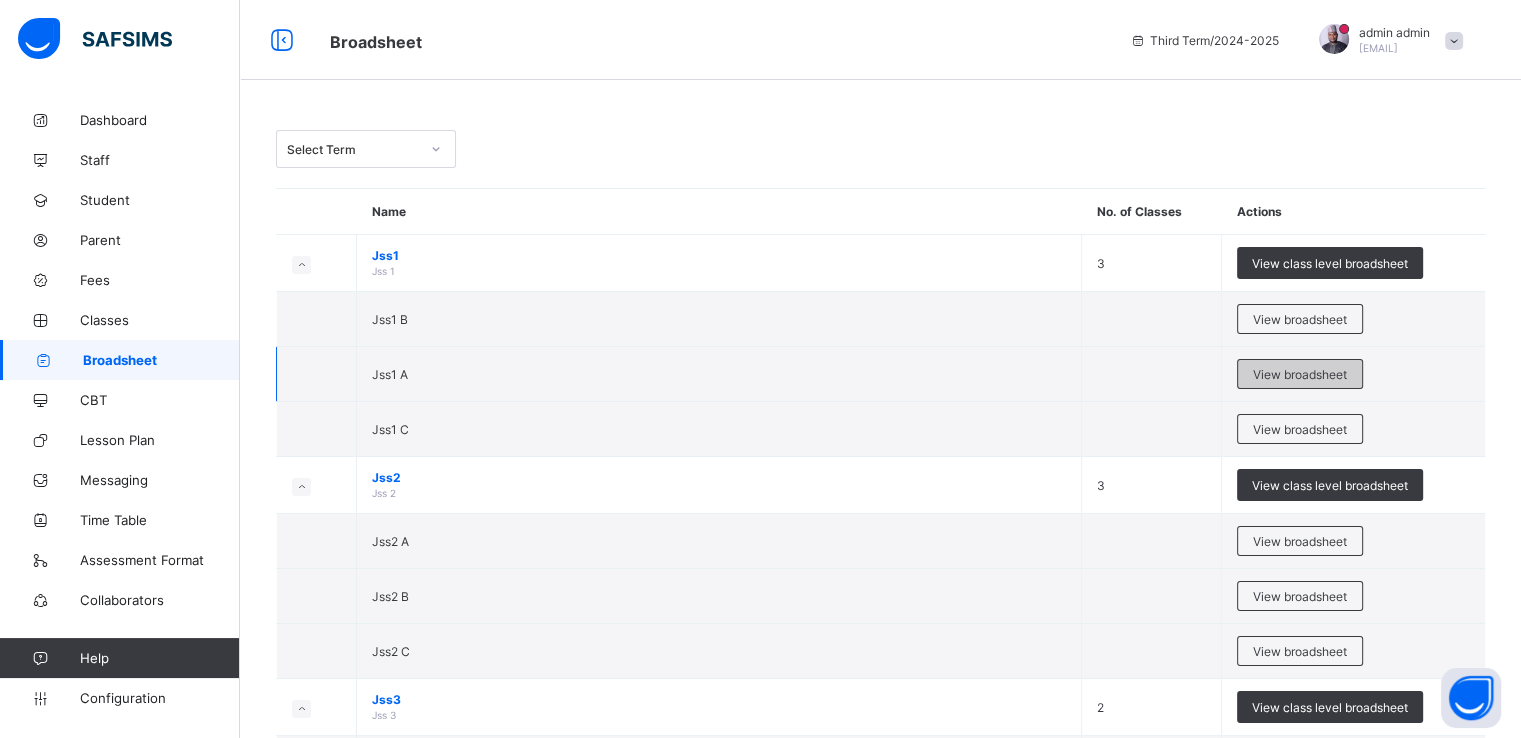 click on "View broadsheet" at bounding box center (1300, 374) 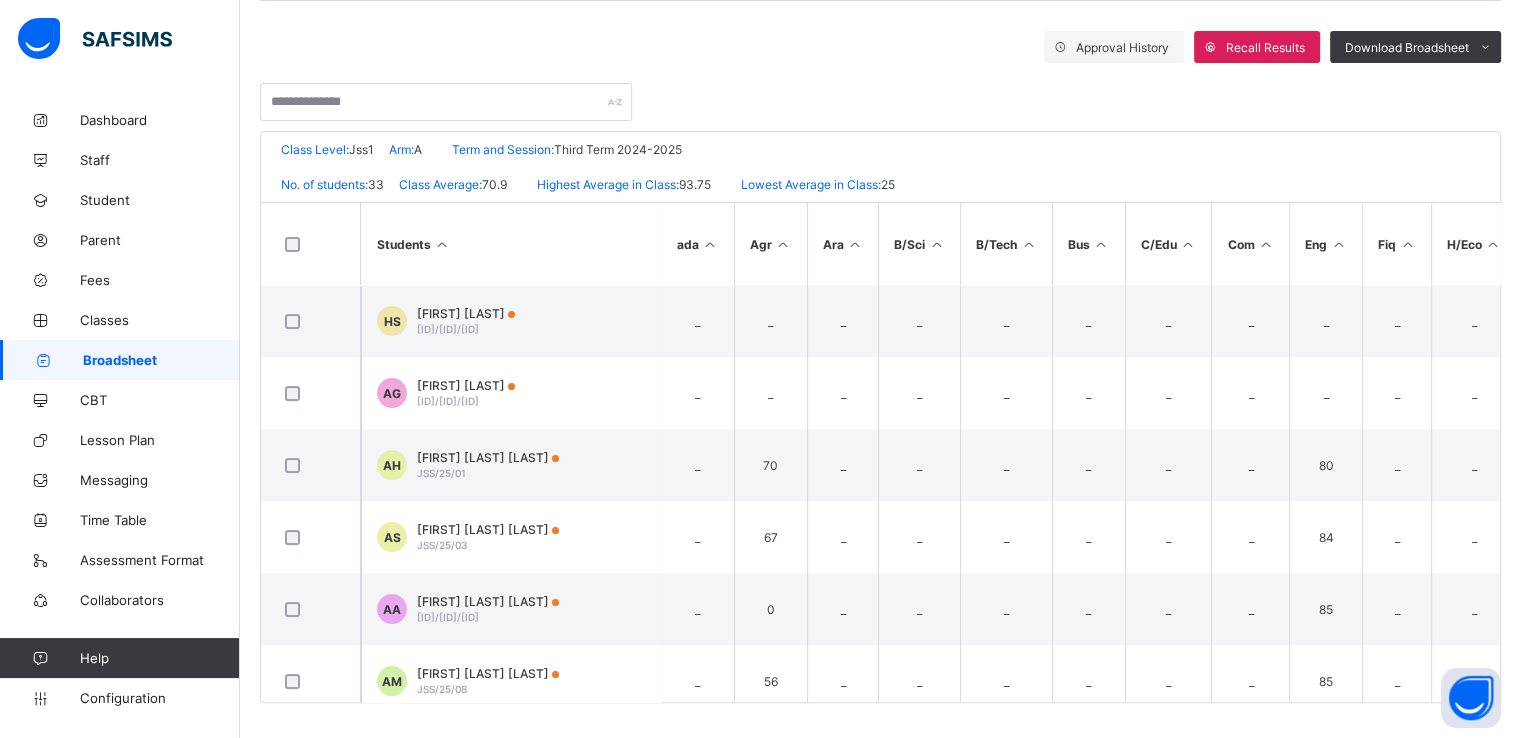 scroll, scrollTop: 339, scrollLeft: 0, axis: vertical 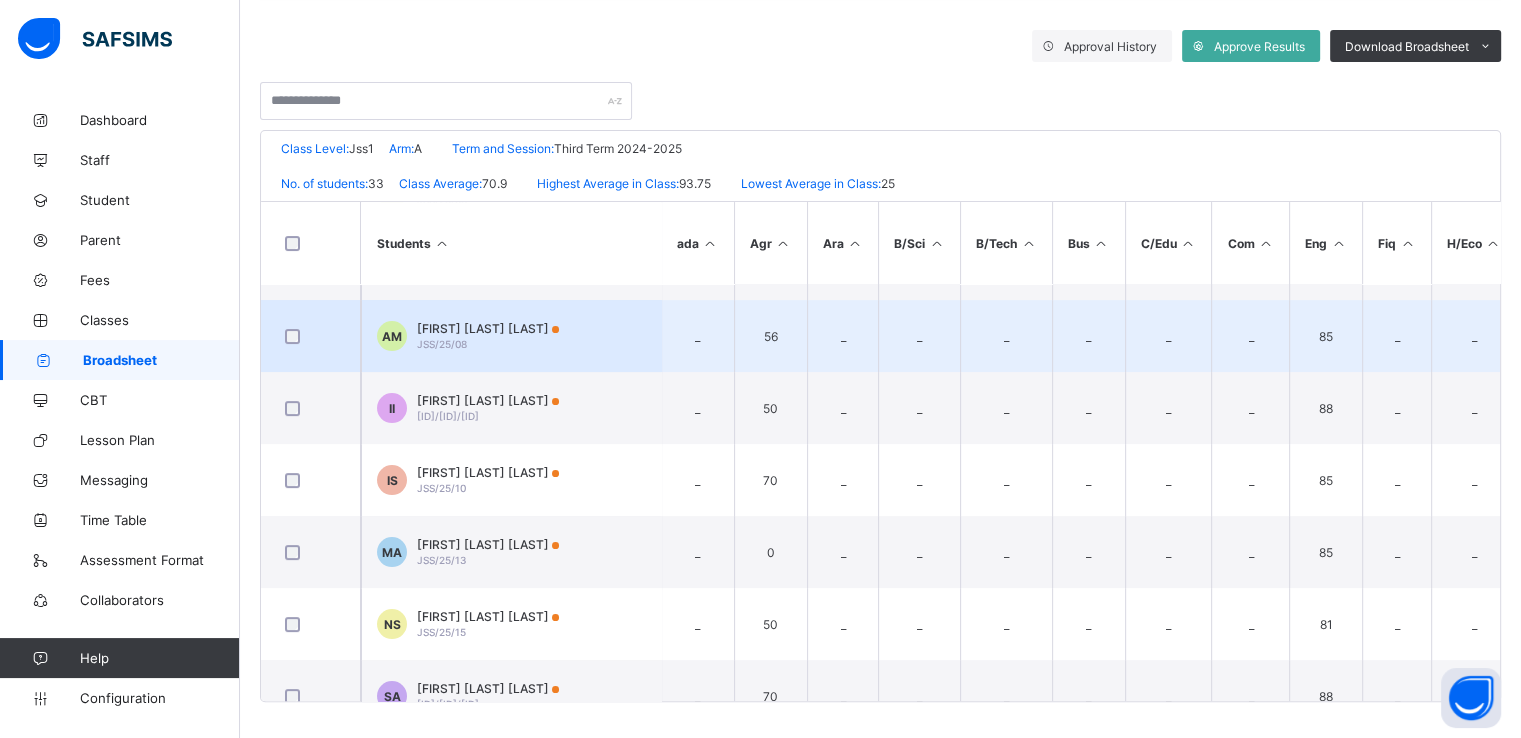 click on "Abdulaziz Muhammad Muhammad" at bounding box center (488, 328) 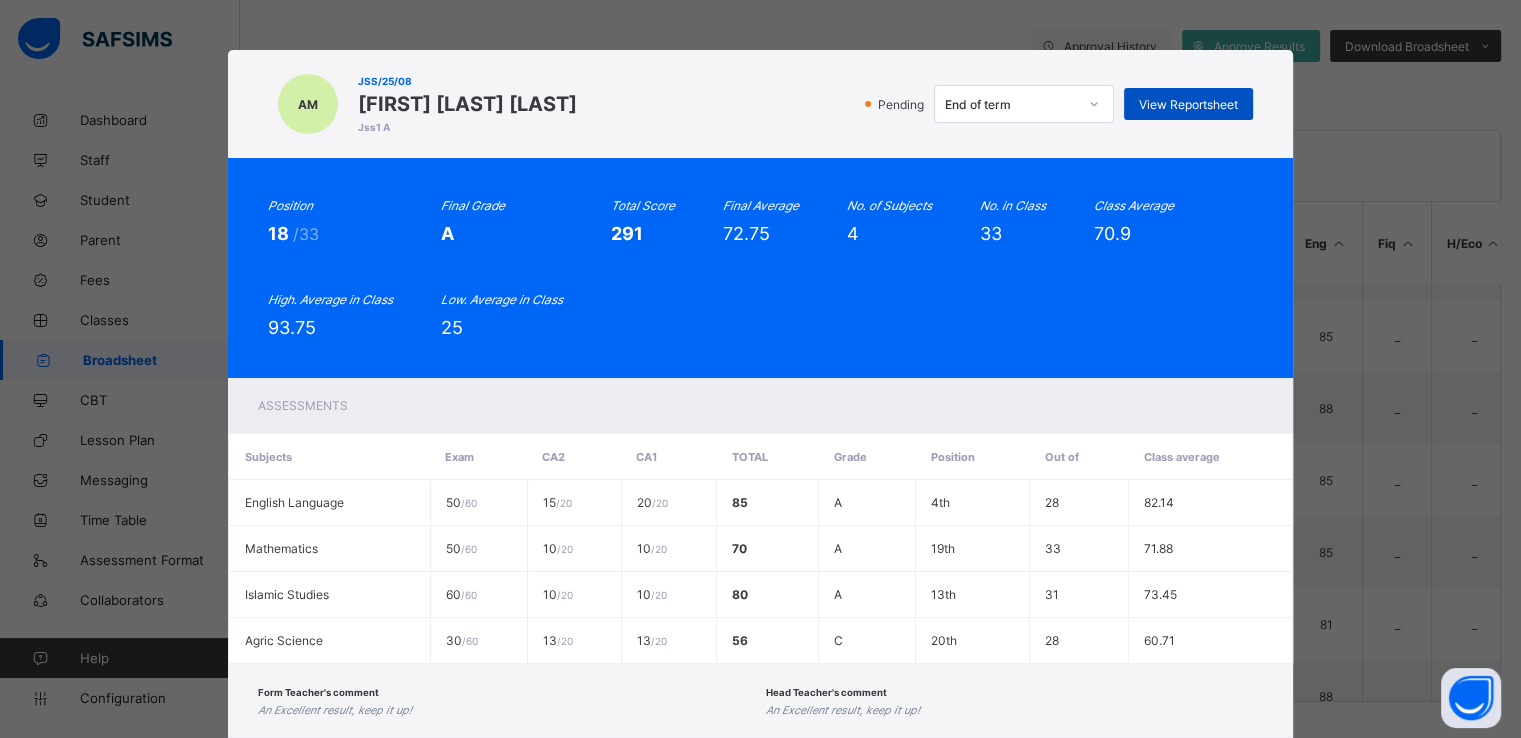 click on "View Reportsheet" at bounding box center [1188, 104] 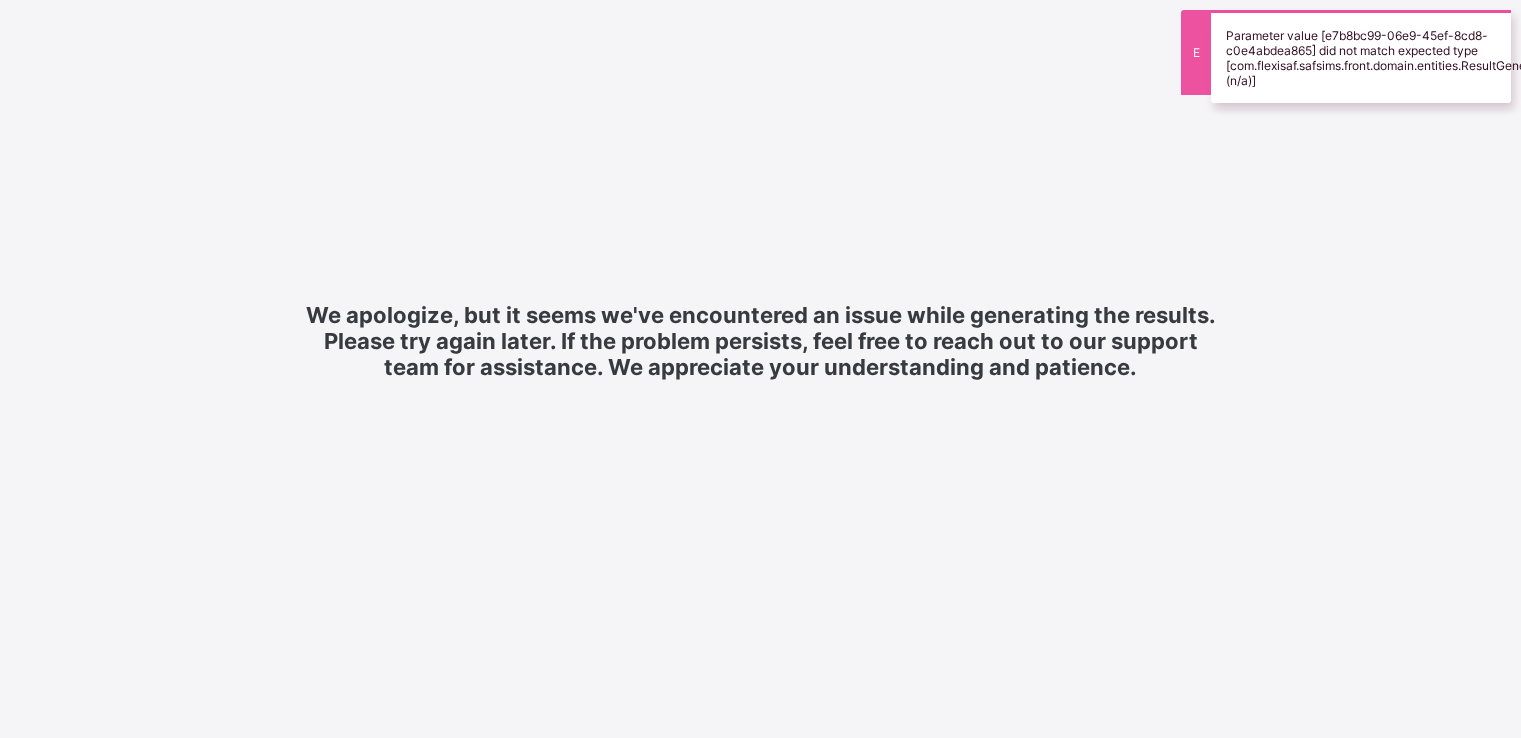 scroll, scrollTop: 0, scrollLeft: 0, axis: both 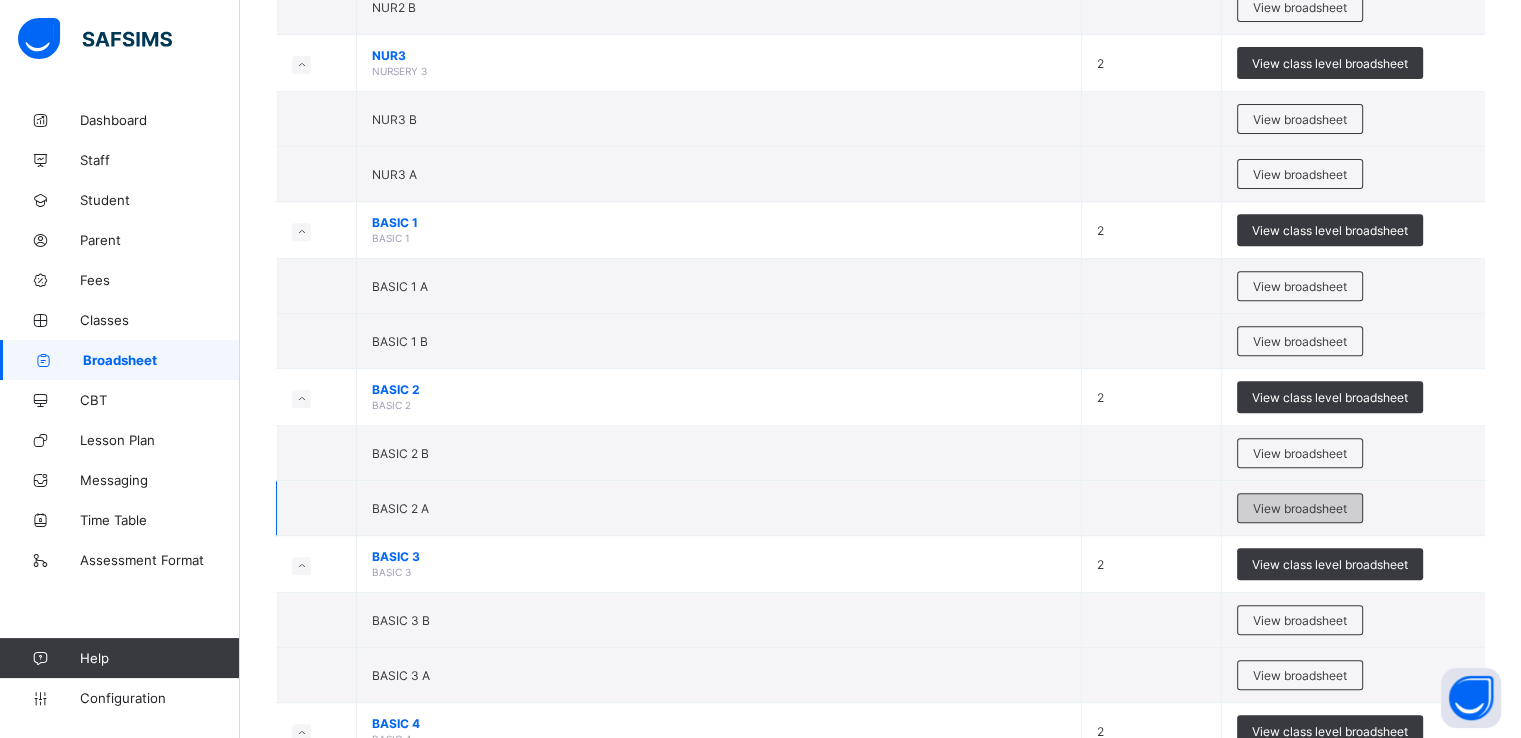 click on "View broadsheet" at bounding box center (1300, 508) 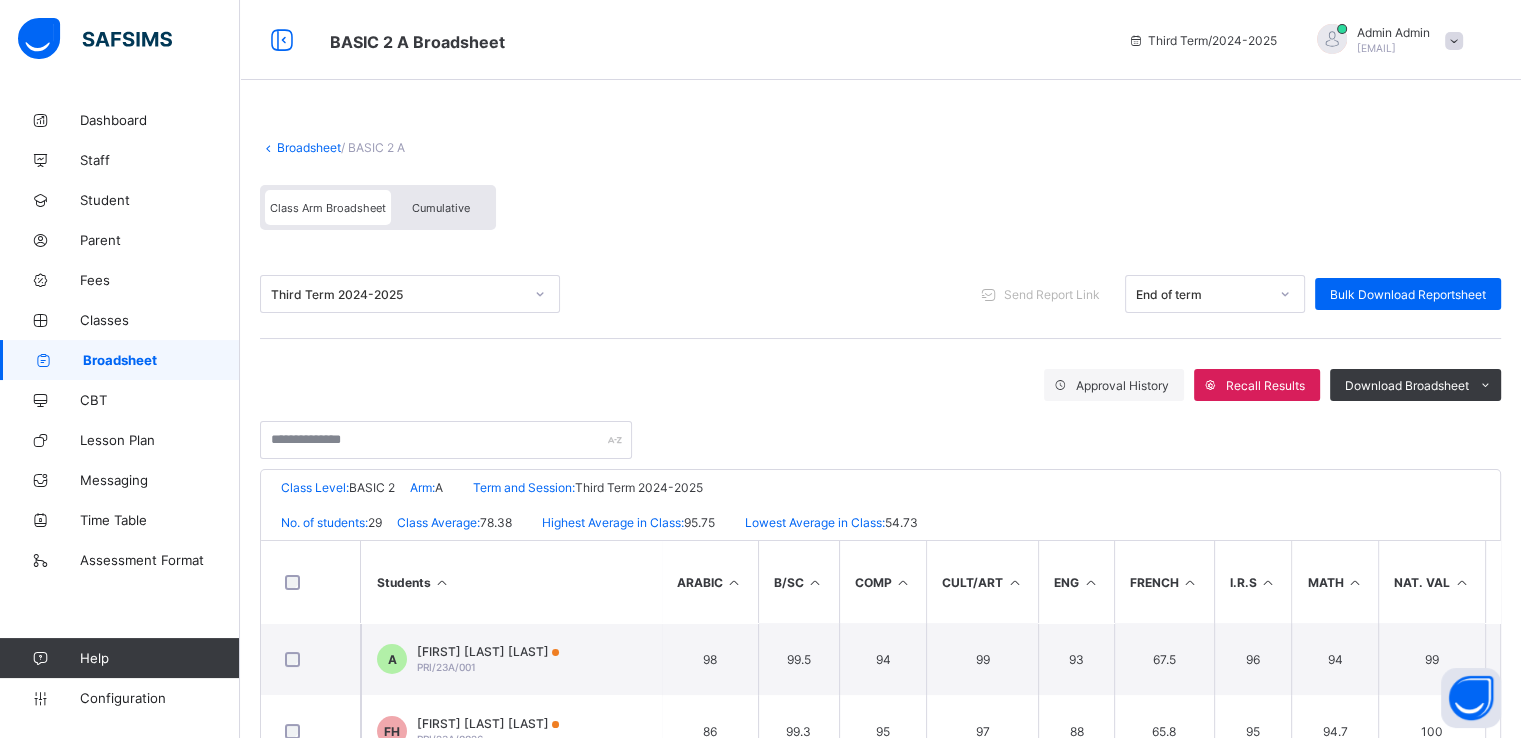 scroll, scrollTop: 344, scrollLeft: 0, axis: vertical 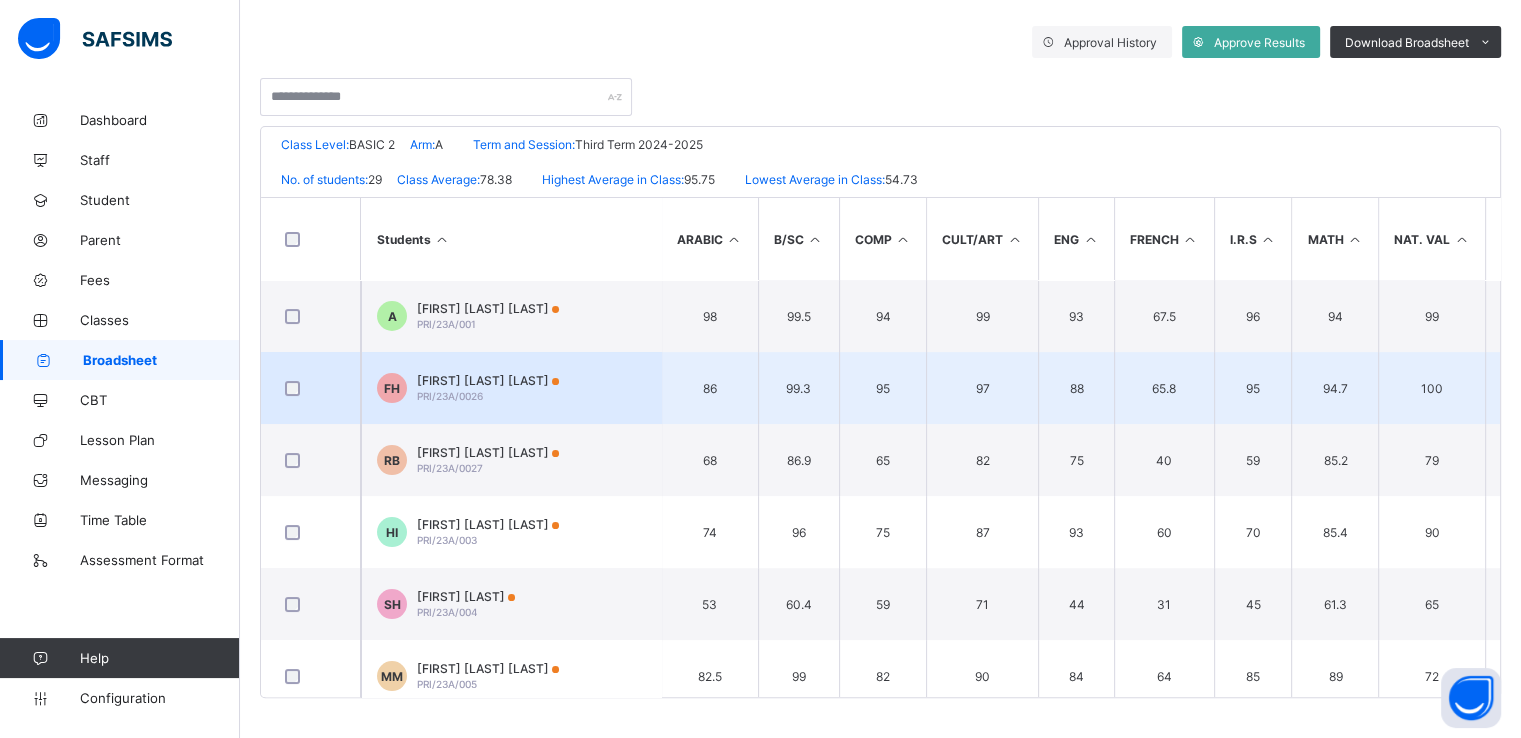 click on "FATIMA BARAYA HUDU" at bounding box center [488, 380] 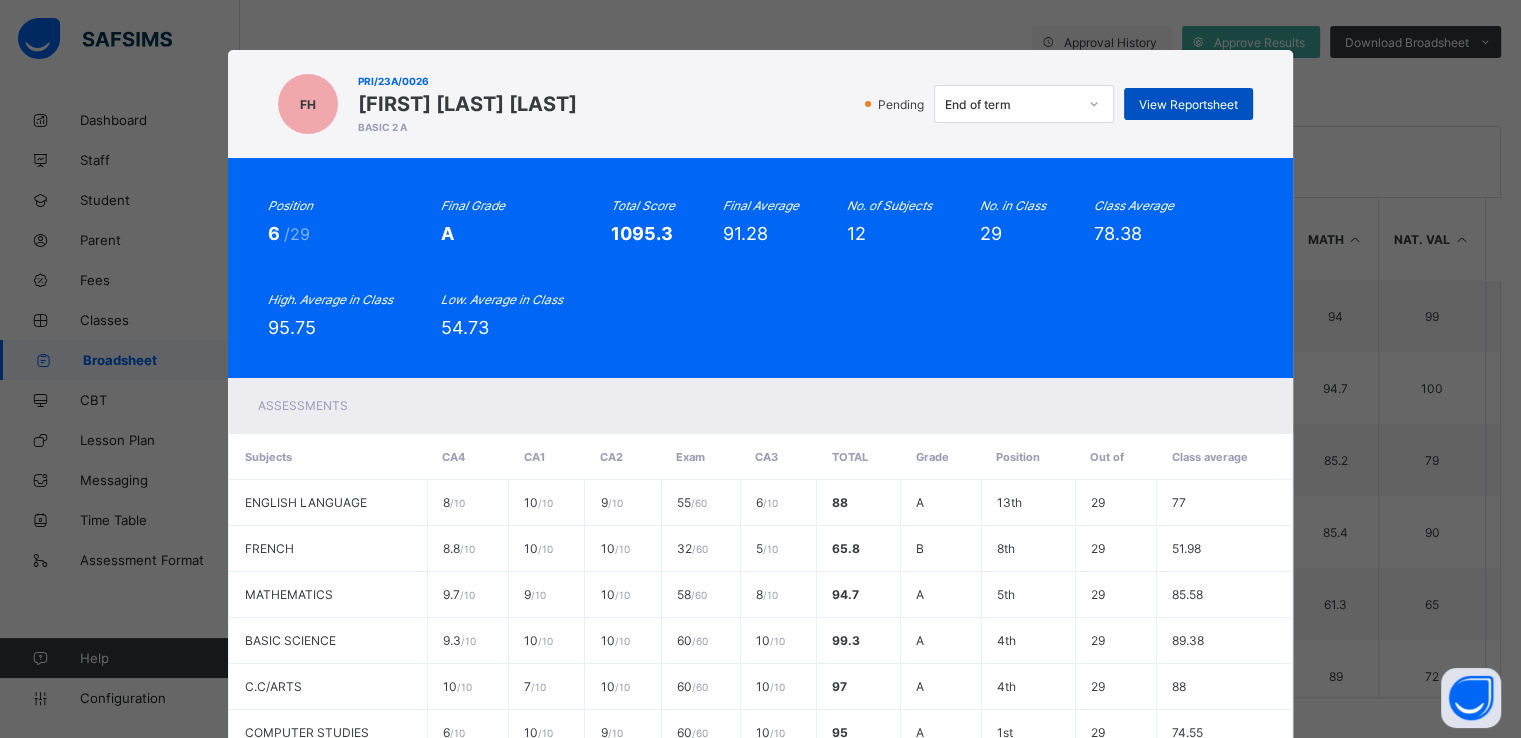 click on "View Reportsheet" at bounding box center [1188, 104] 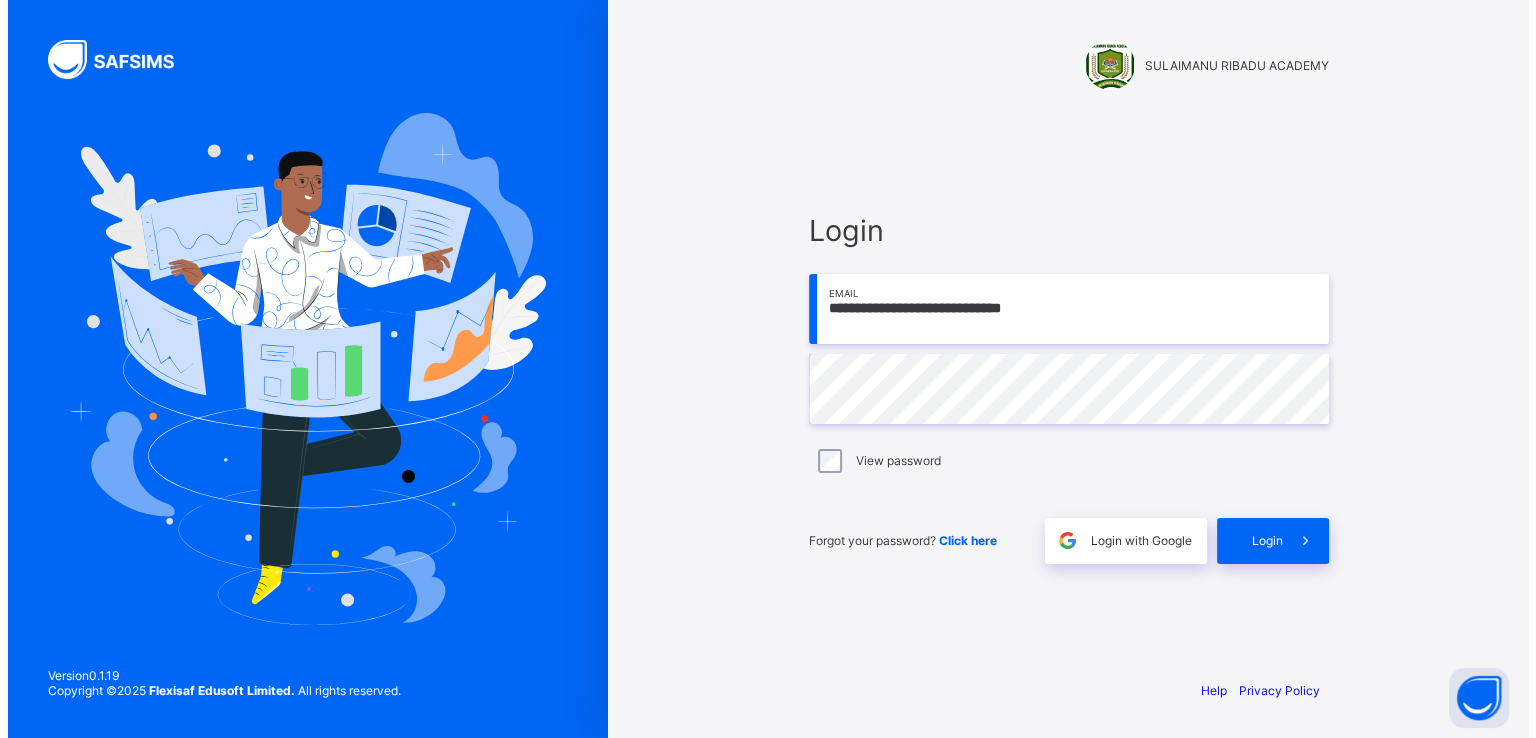 scroll, scrollTop: 0, scrollLeft: 0, axis: both 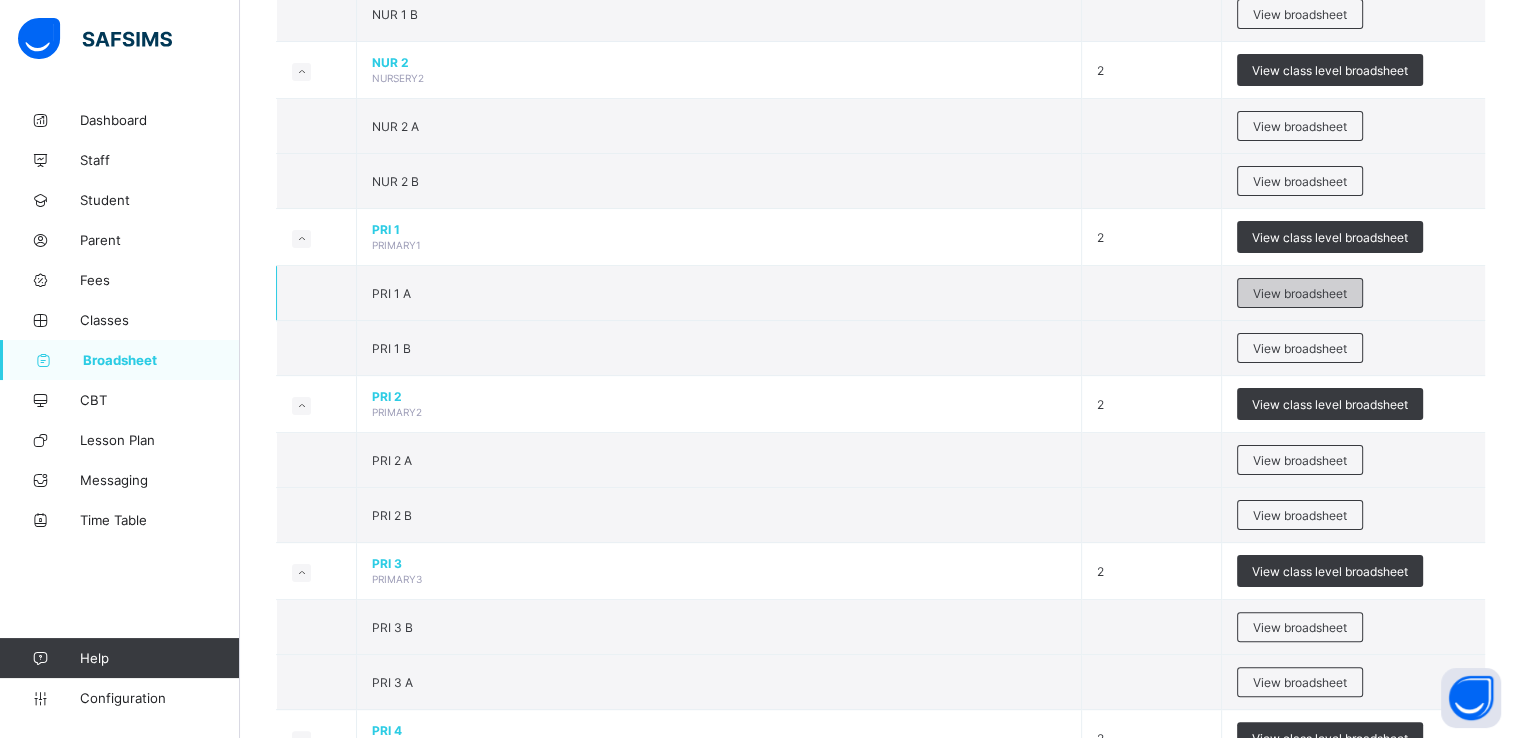 click on "View broadsheet" at bounding box center (1300, 293) 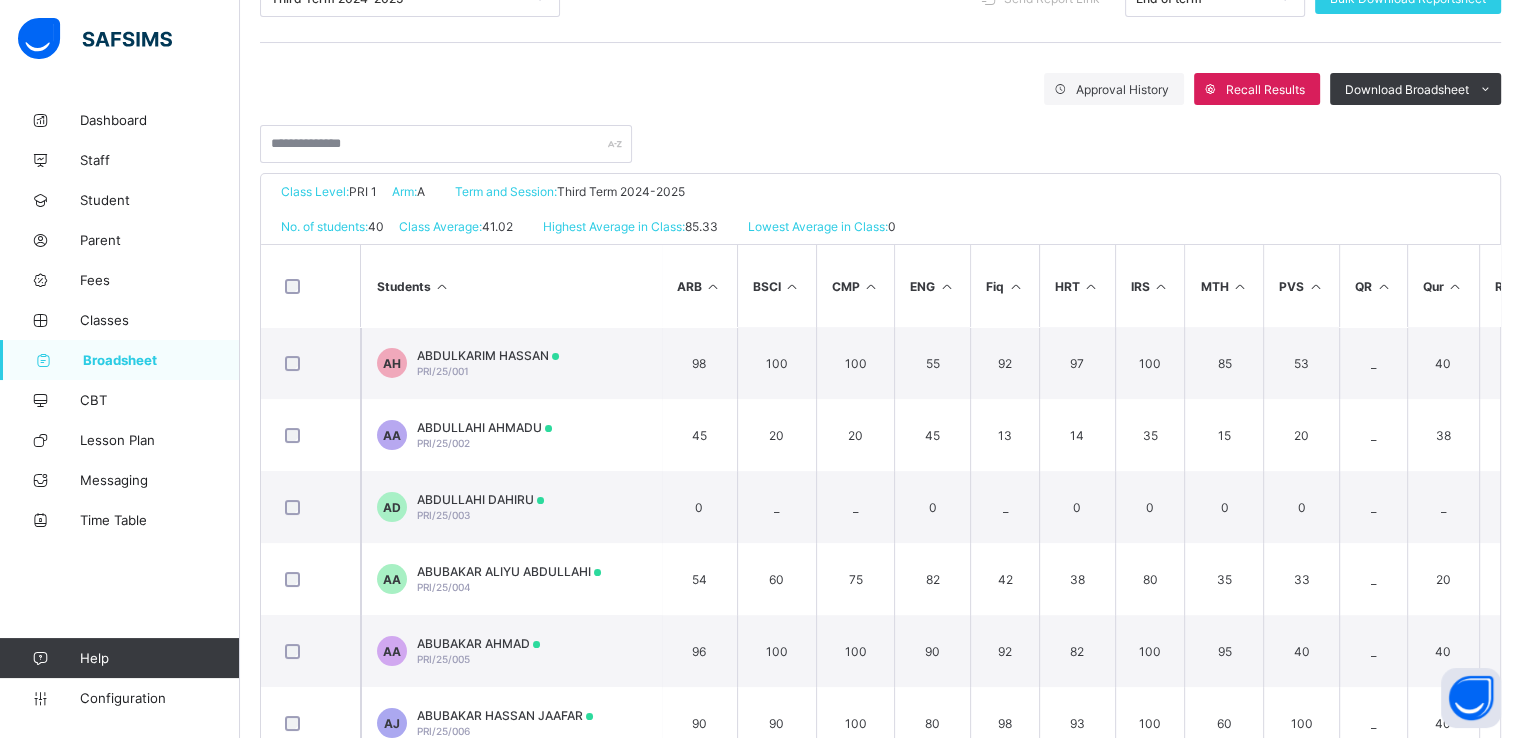 scroll, scrollTop: 344, scrollLeft: 0, axis: vertical 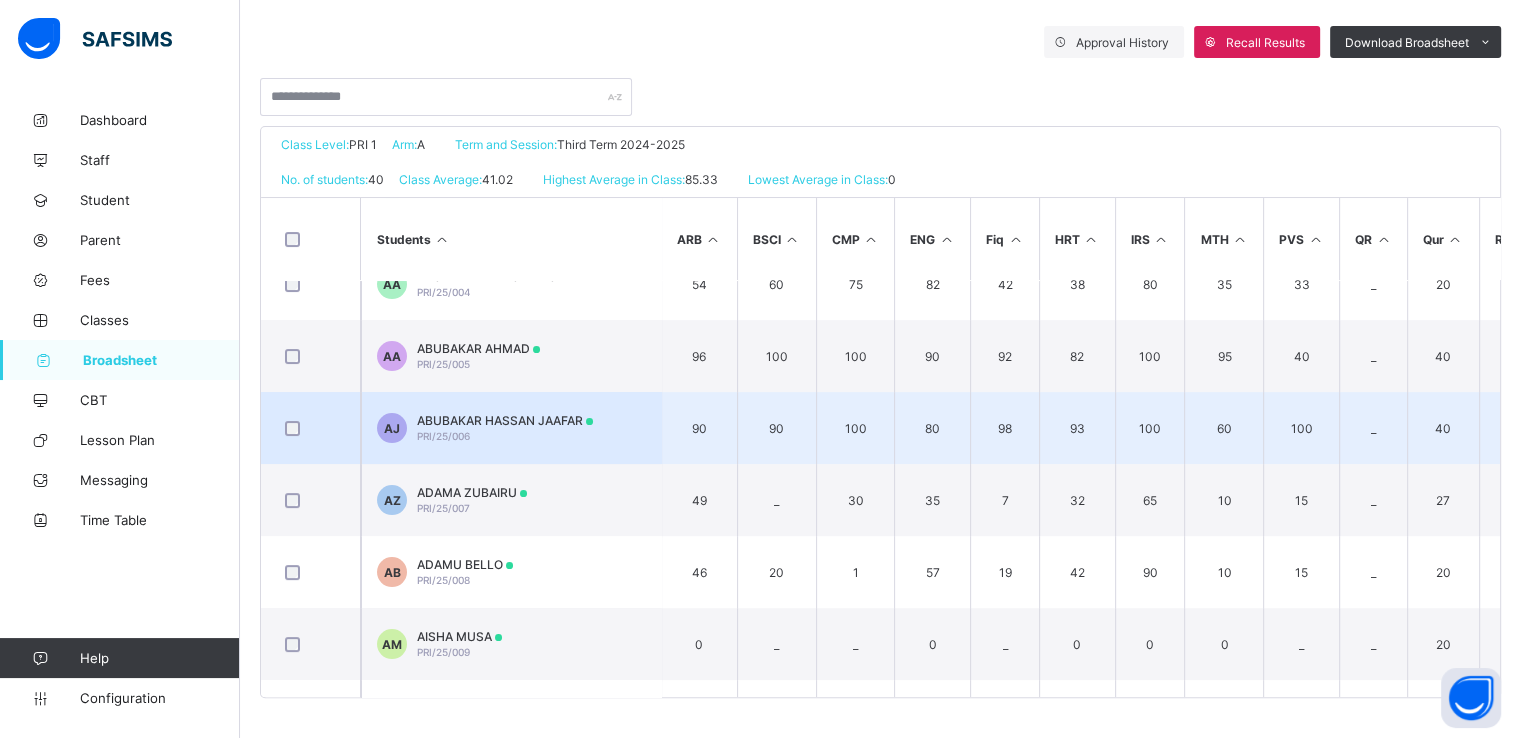 click on "ABUBAKAR HASSAN JAAFAR" at bounding box center (505, 420) 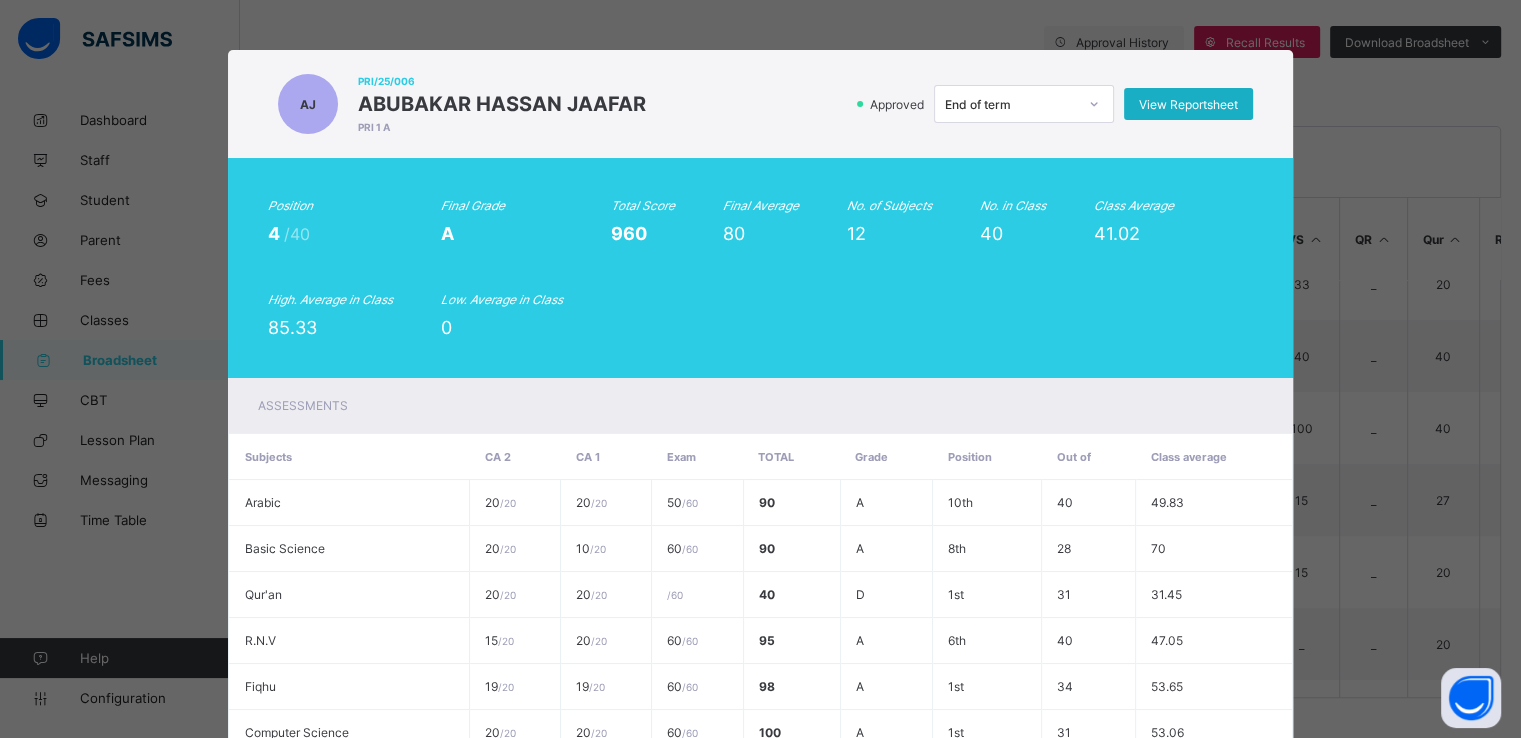 click on "View Reportsheet" at bounding box center [1188, 104] 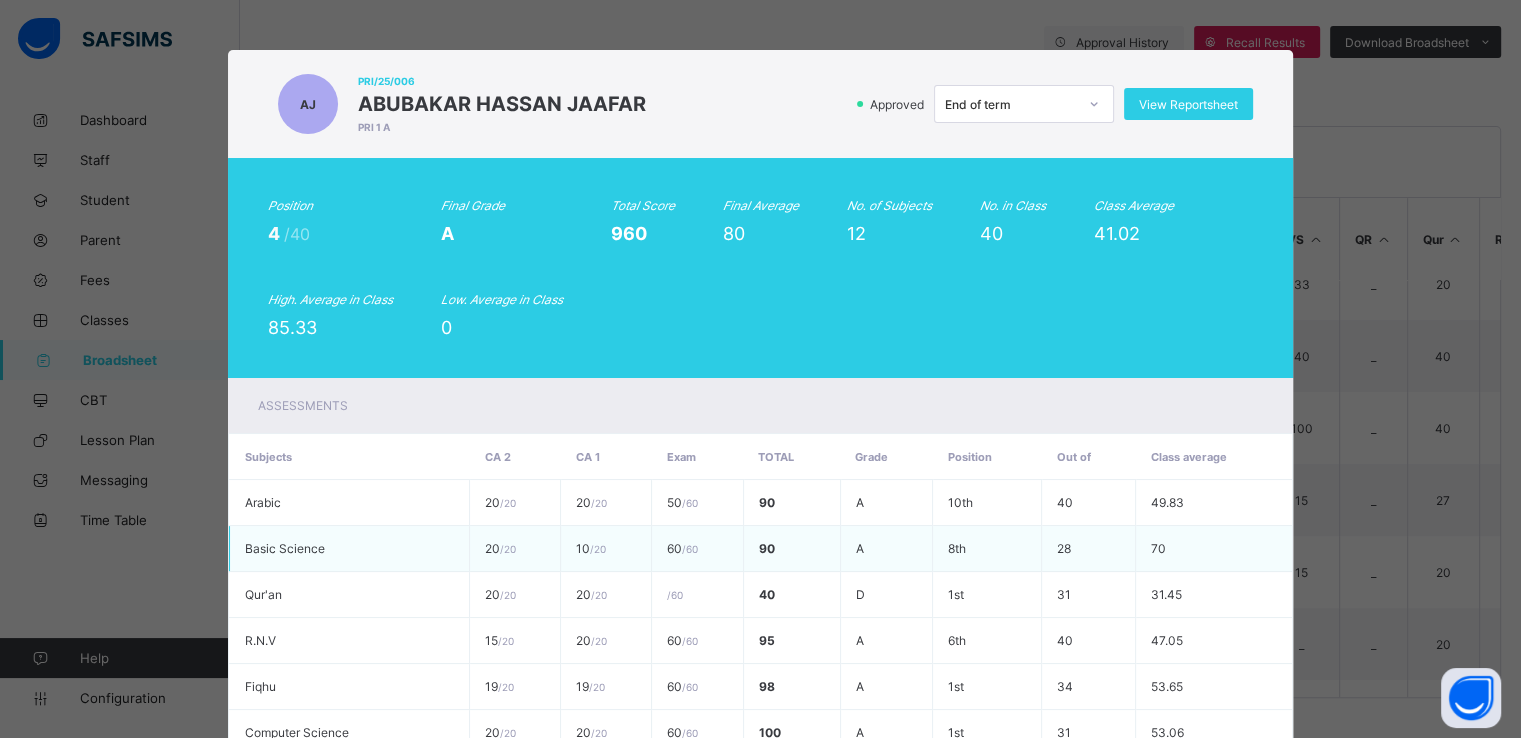 scroll, scrollTop: 491, scrollLeft: 0, axis: vertical 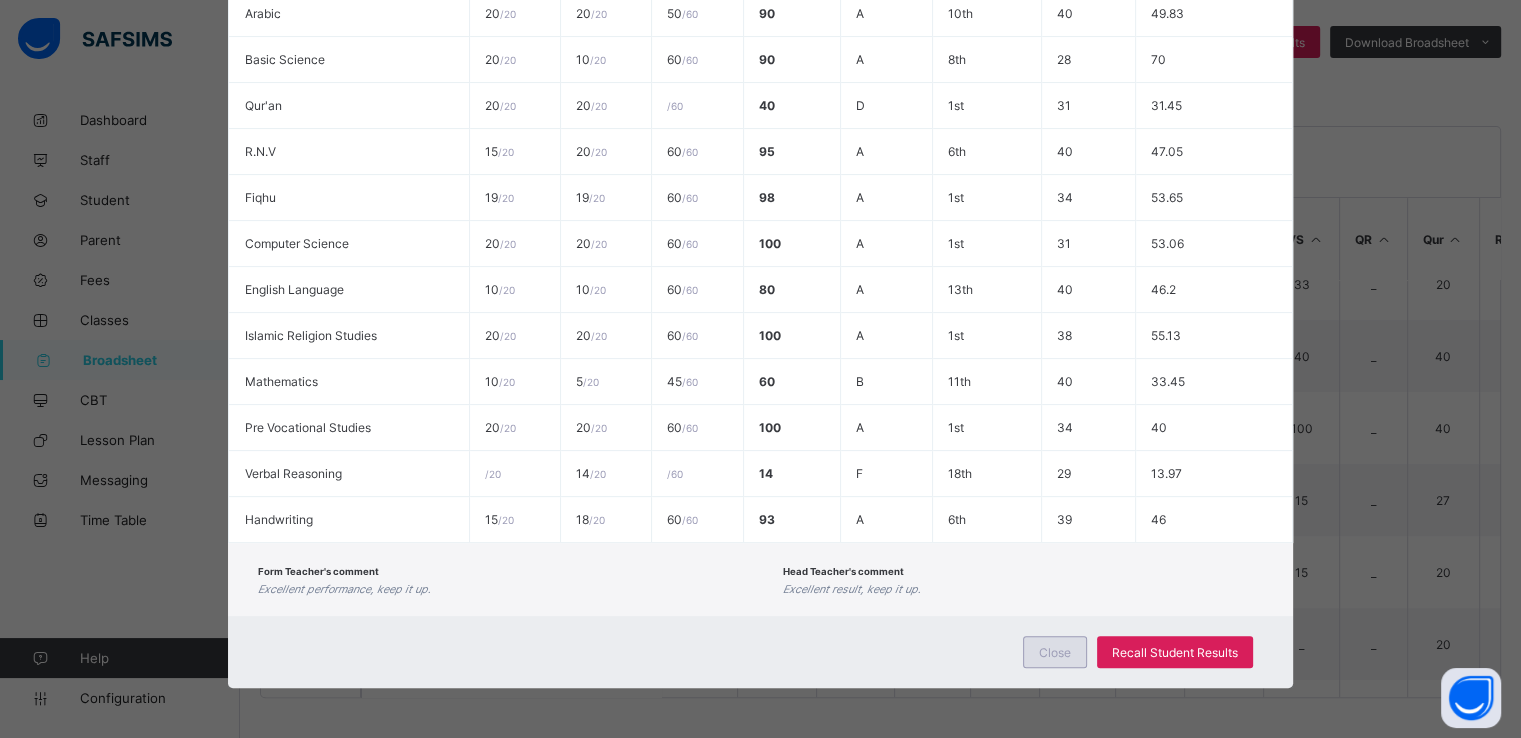 click on "Close" at bounding box center (1055, 652) 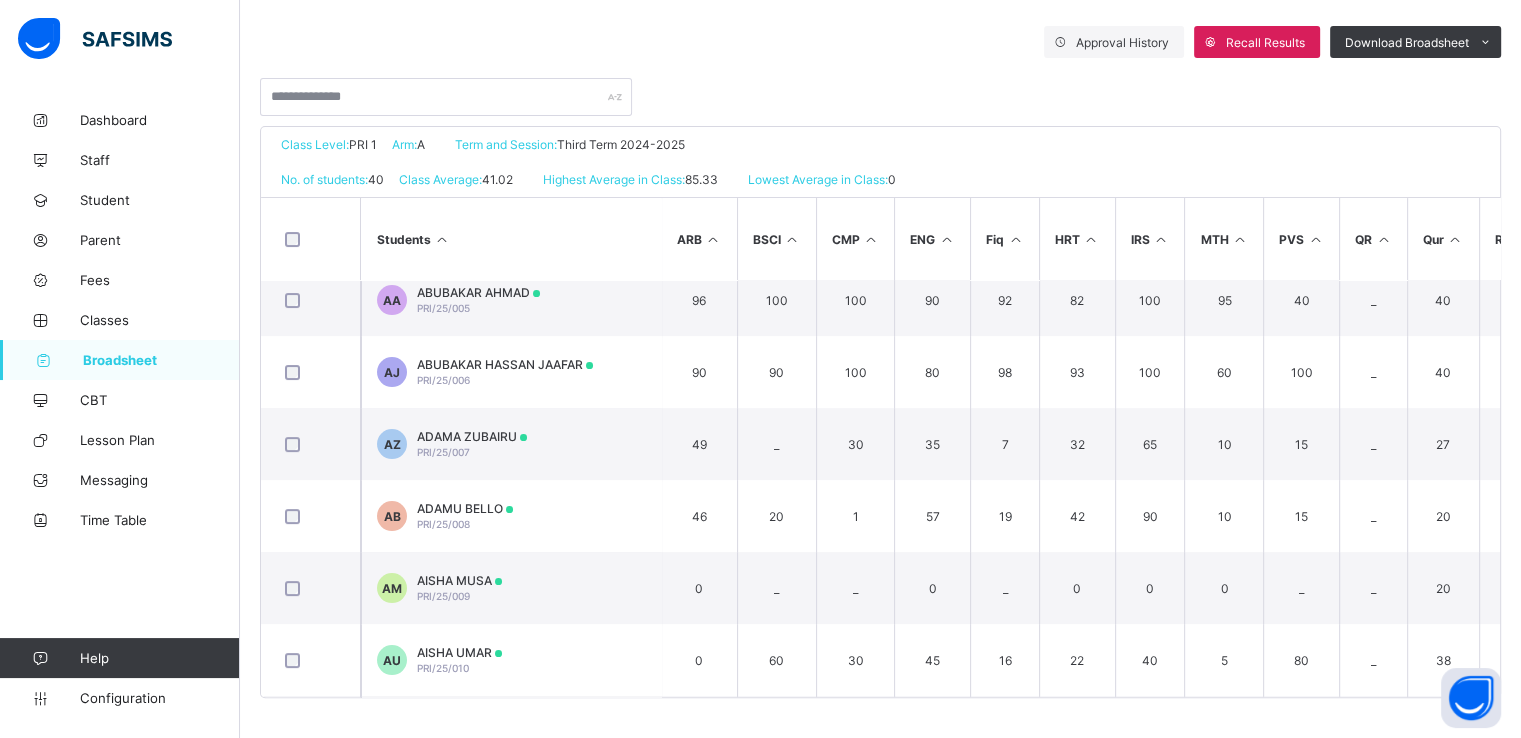 scroll, scrollTop: 0, scrollLeft: 0, axis: both 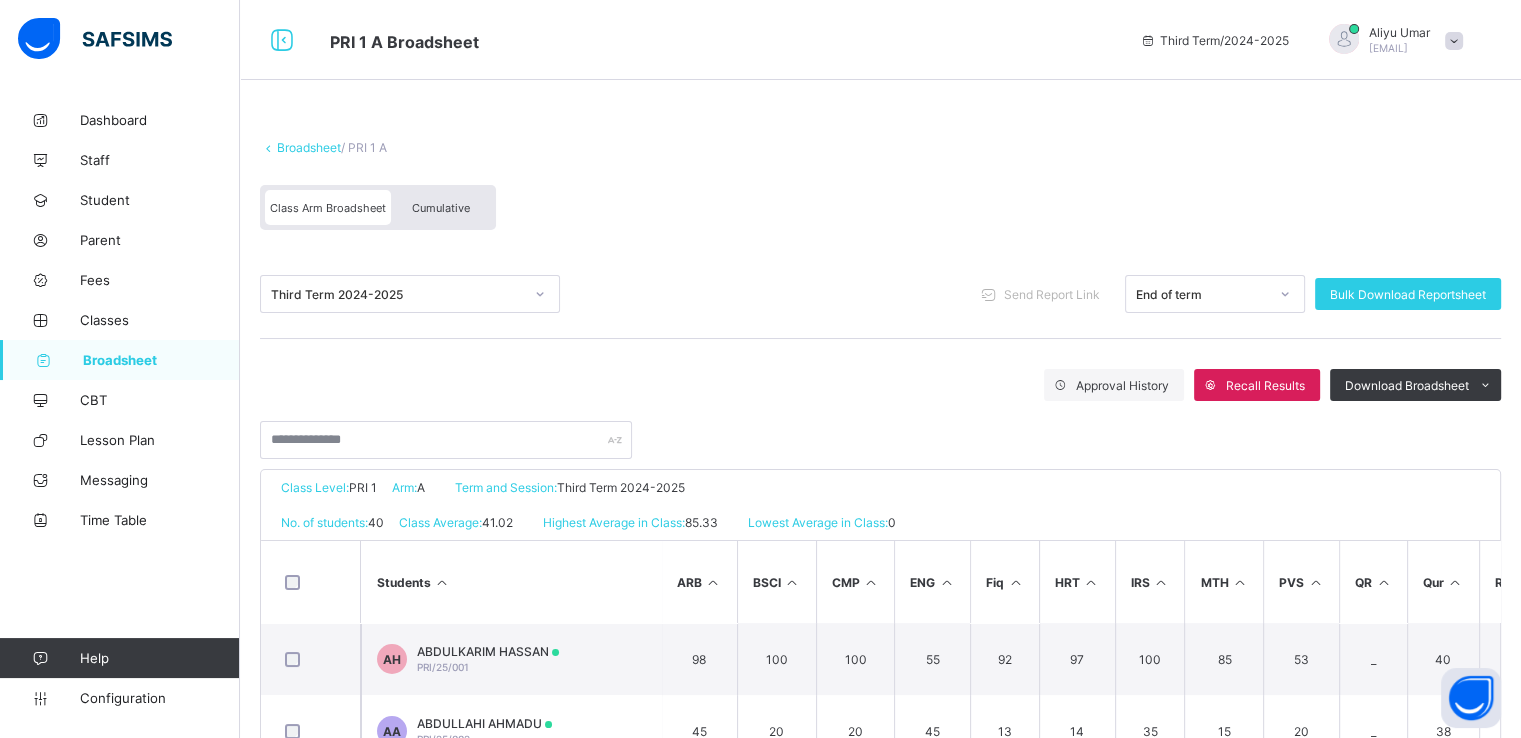 click on "Broadsheet" at bounding box center [309, 147] 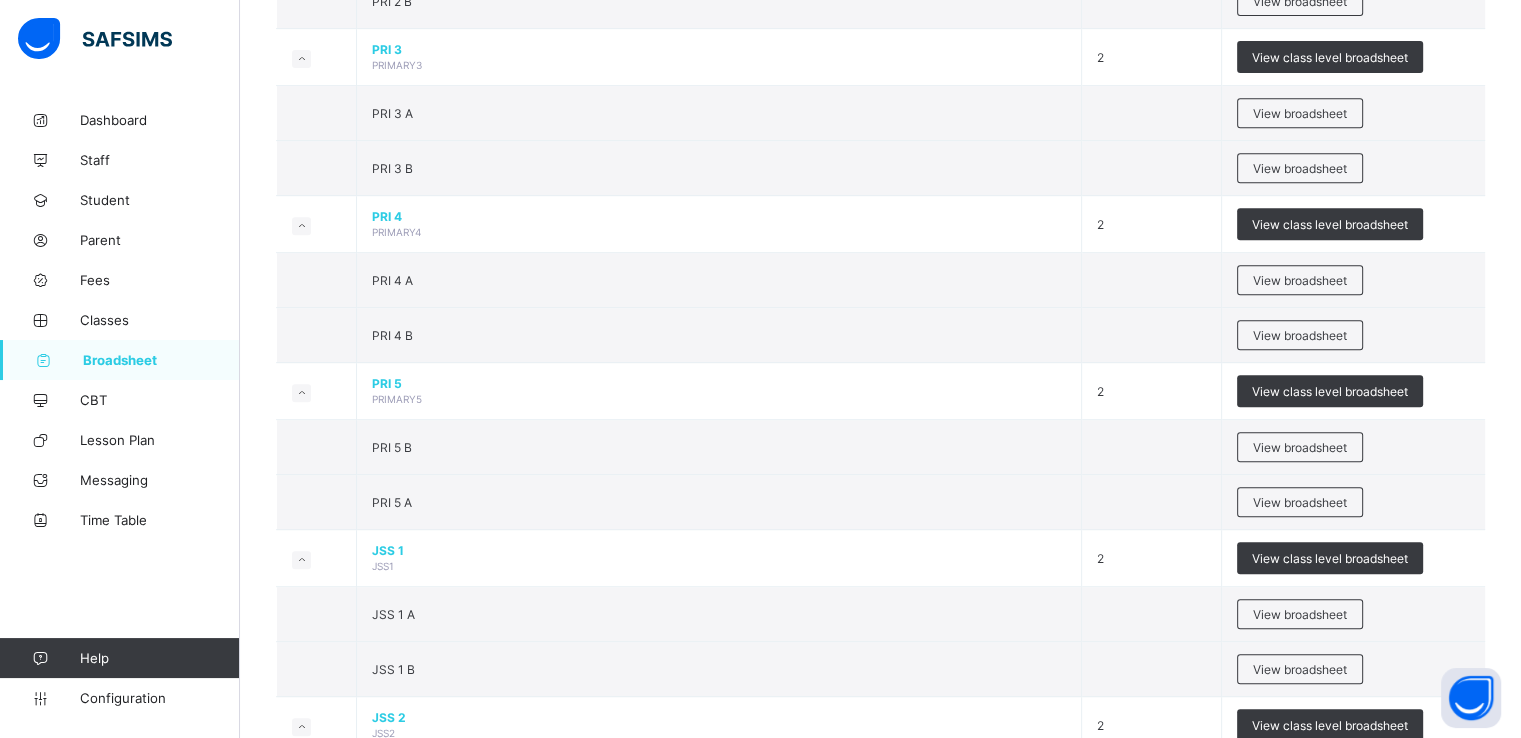 scroll, scrollTop: 1266, scrollLeft: 0, axis: vertical 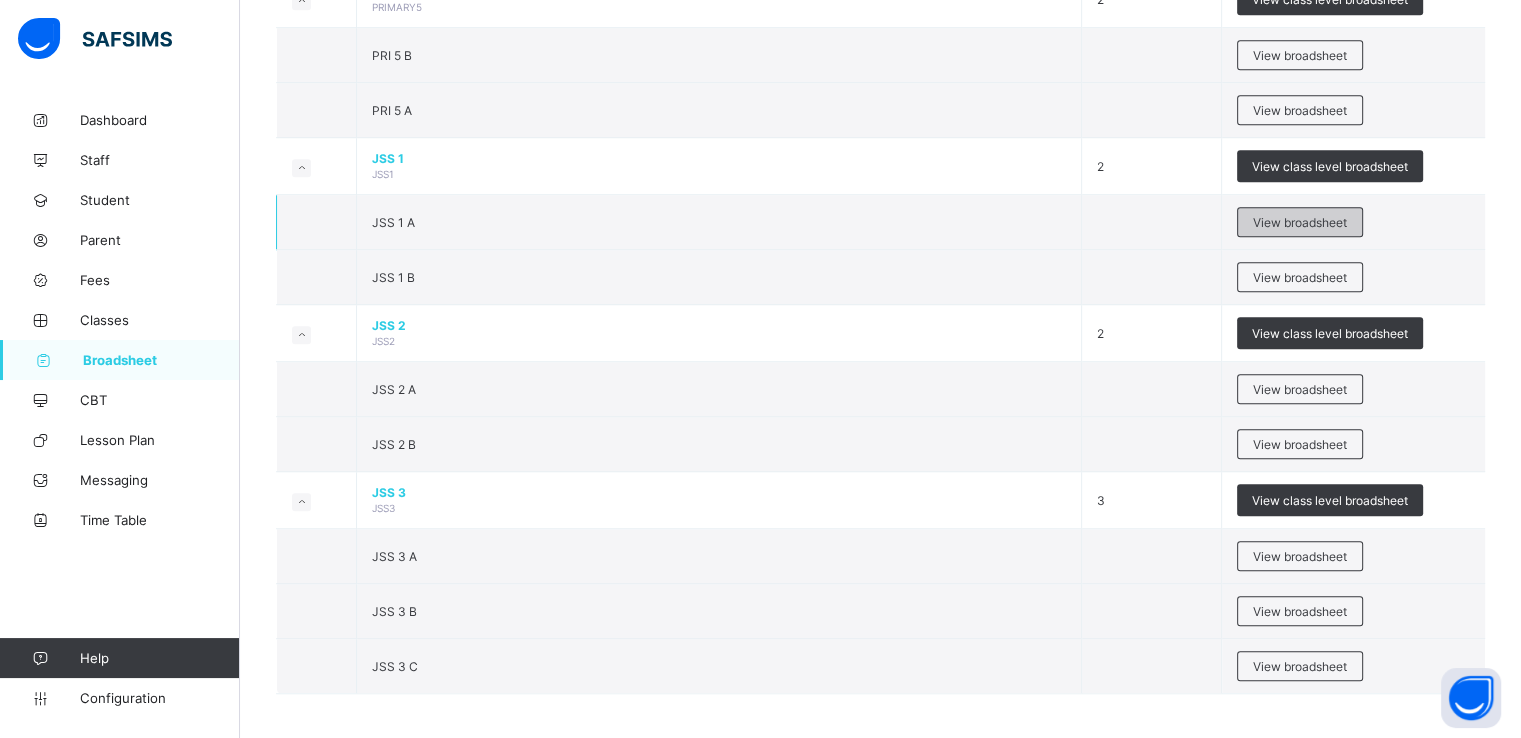 click on "View broadsheet" at bounding box center [1300, 222] 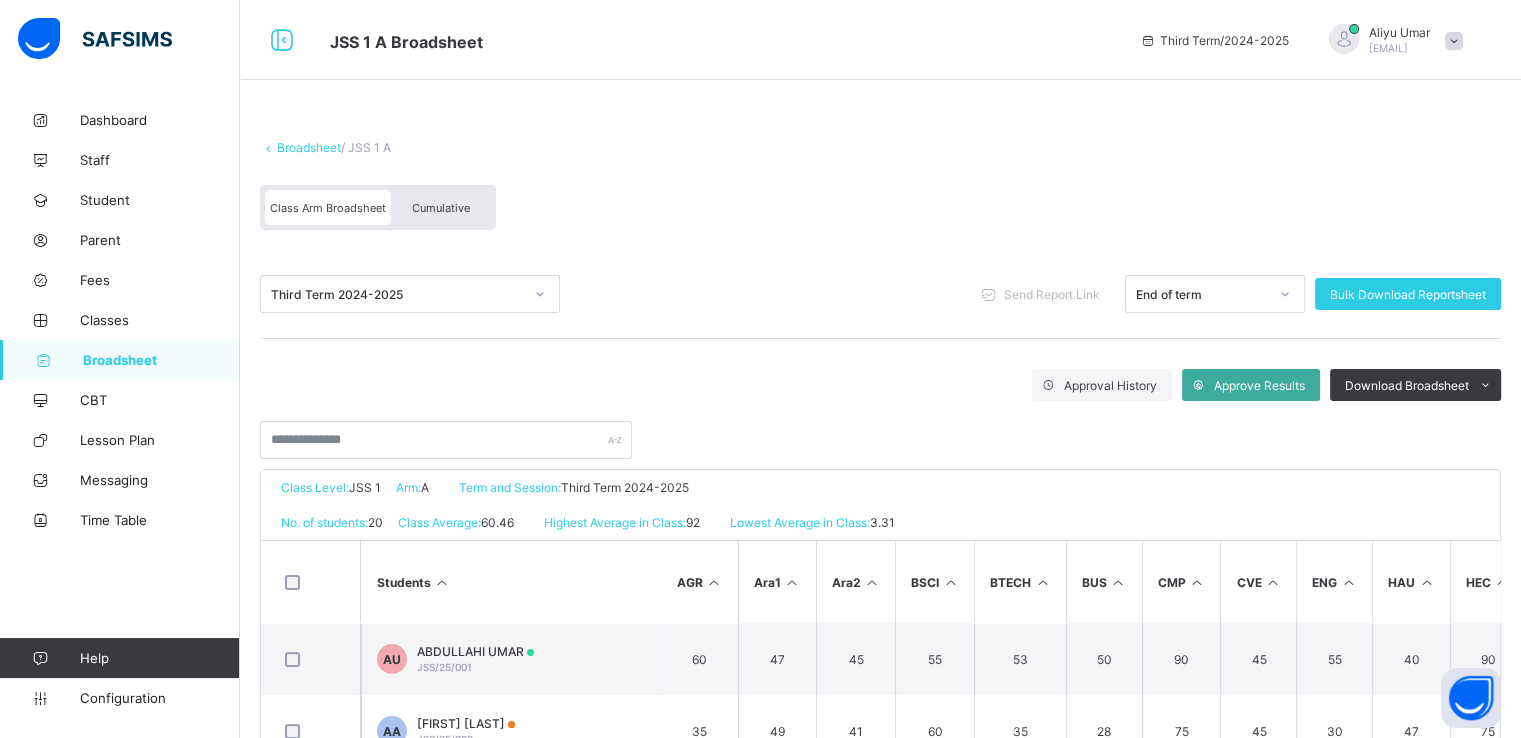 scroll, scrollTop: 344, scrollLeft: 0, axis: vertical 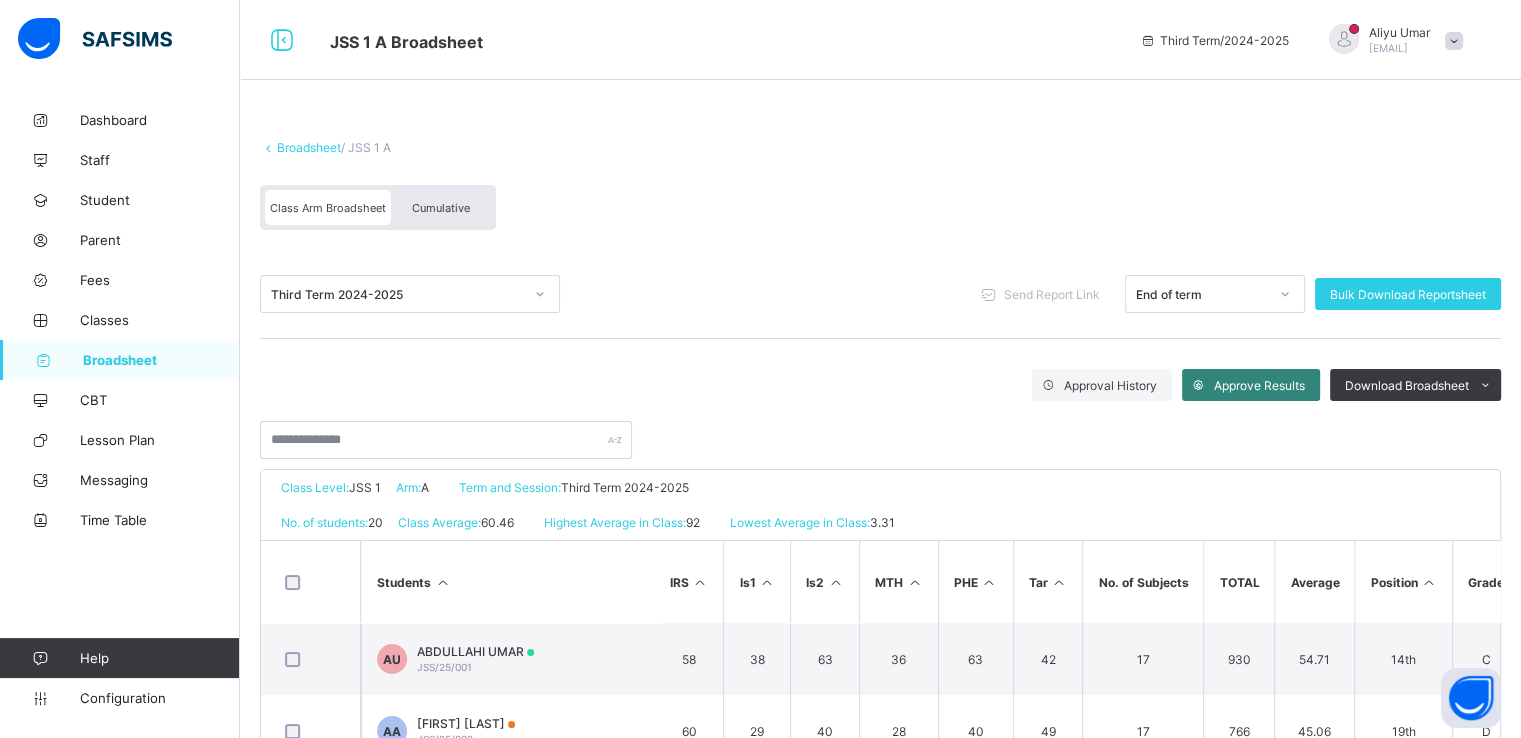 click on "Approve Results" at bounding box center (1251, 385) 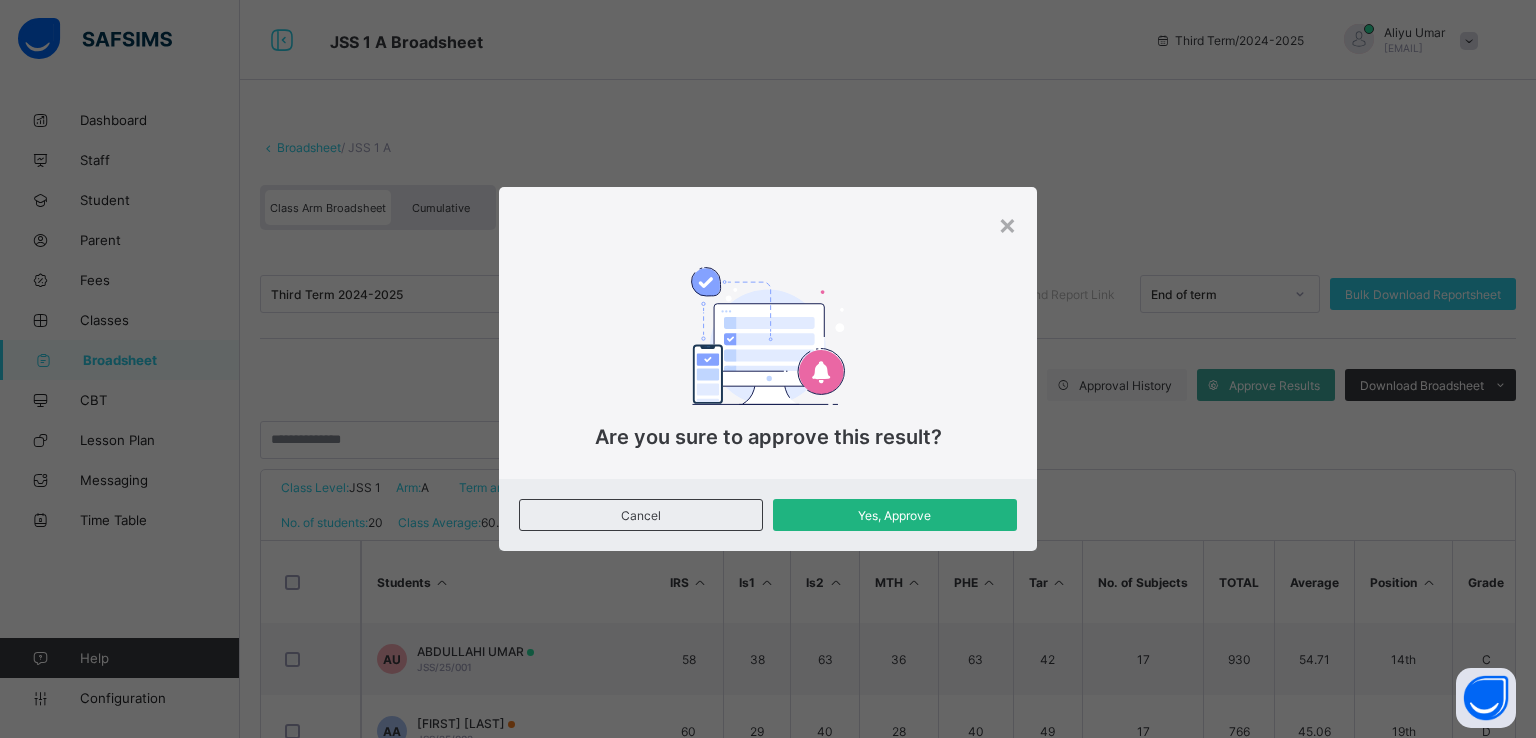 click on "Yes, Approve" at bounding box center [895, 515] 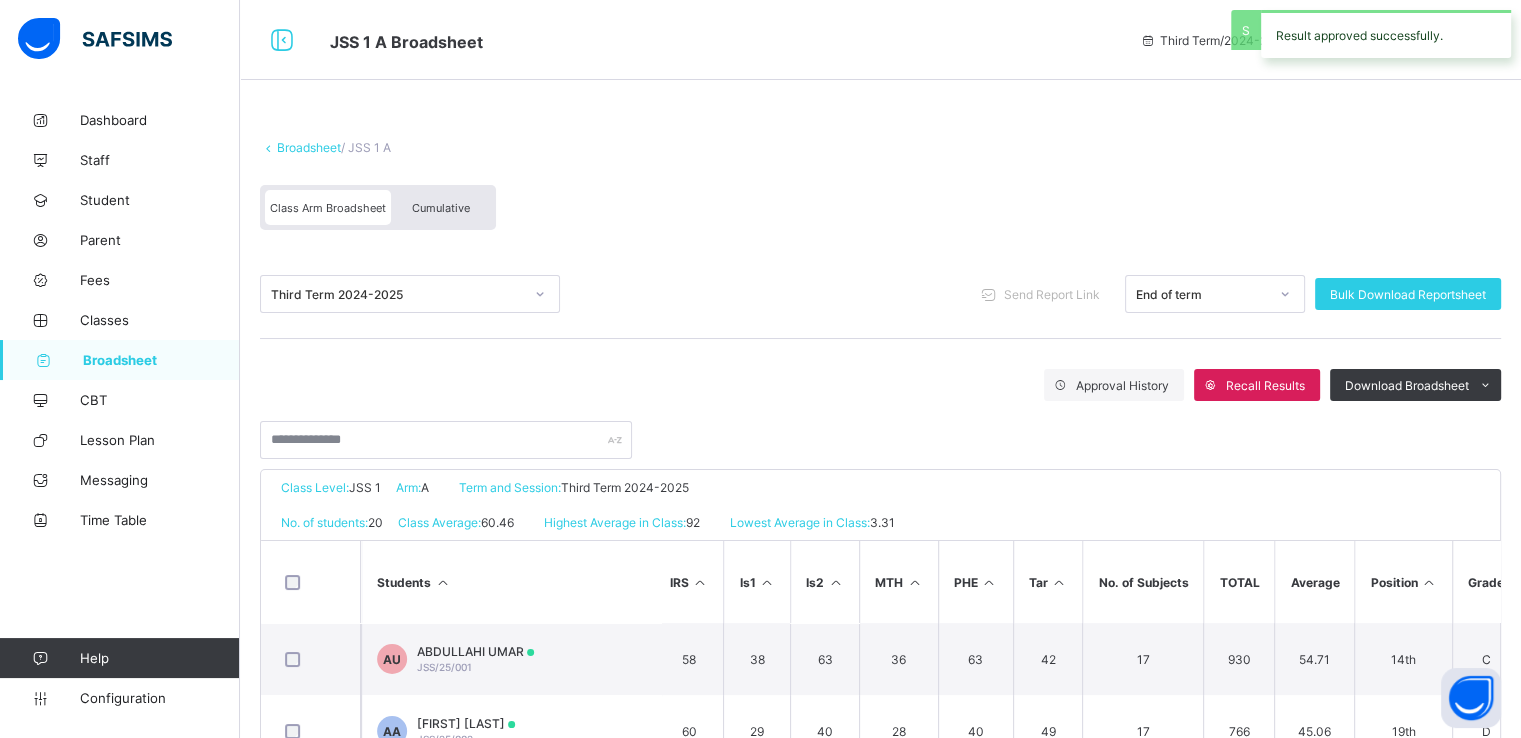 scroll, scrollTop: 344, scrollLeft: 0, axis: vertical 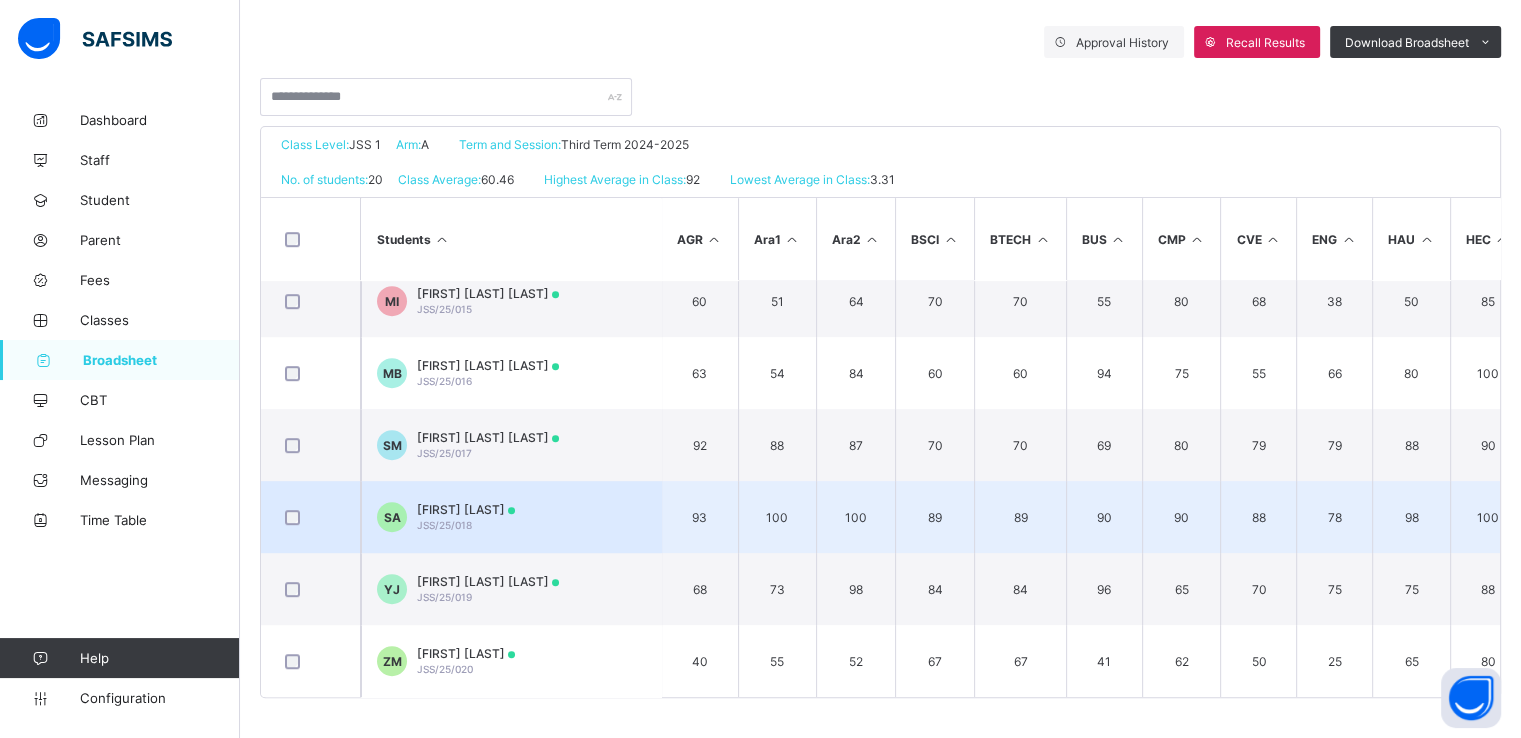 click on "JSS/25/018" at bounding box center [444, 525] 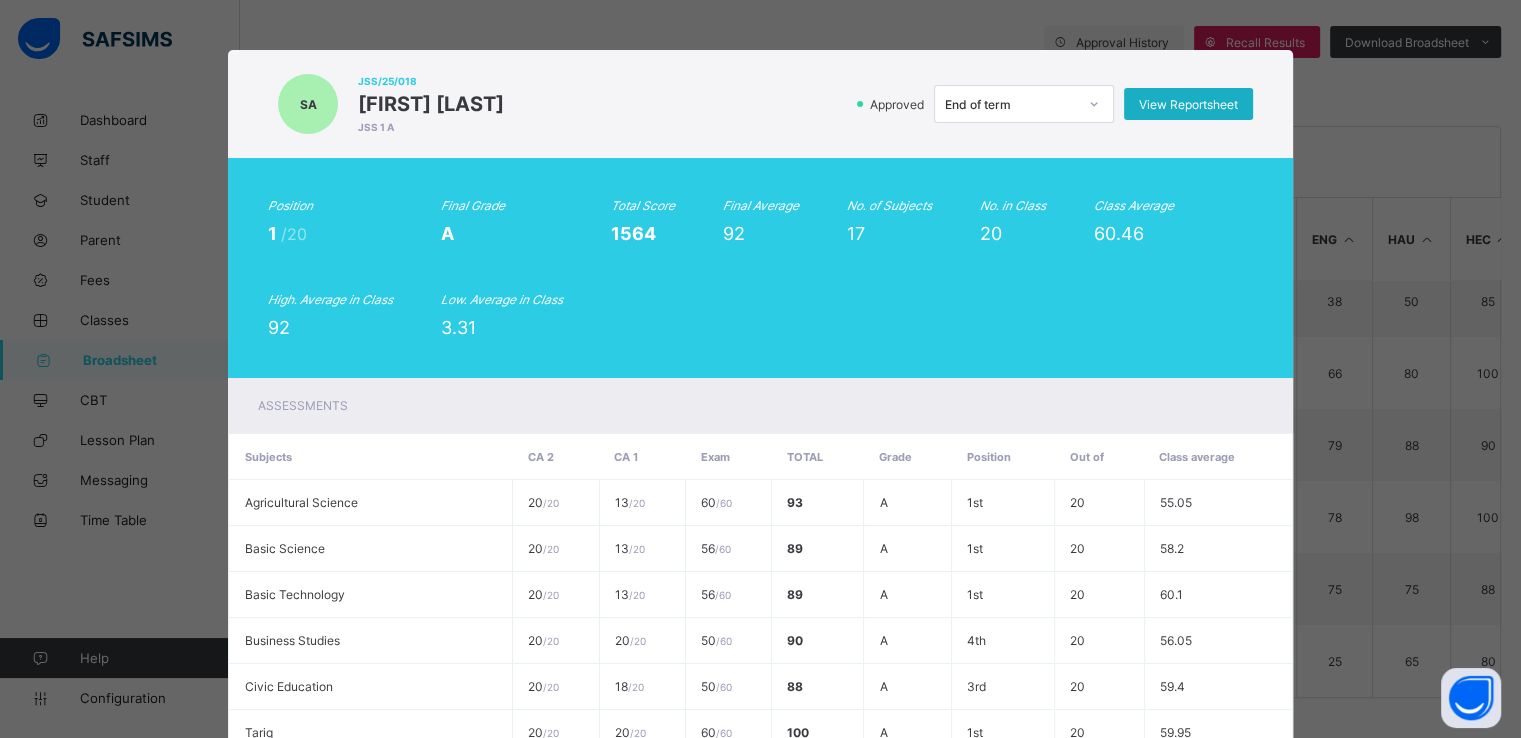 click on "View Reportsheet" at bounding box center [1188, 104] 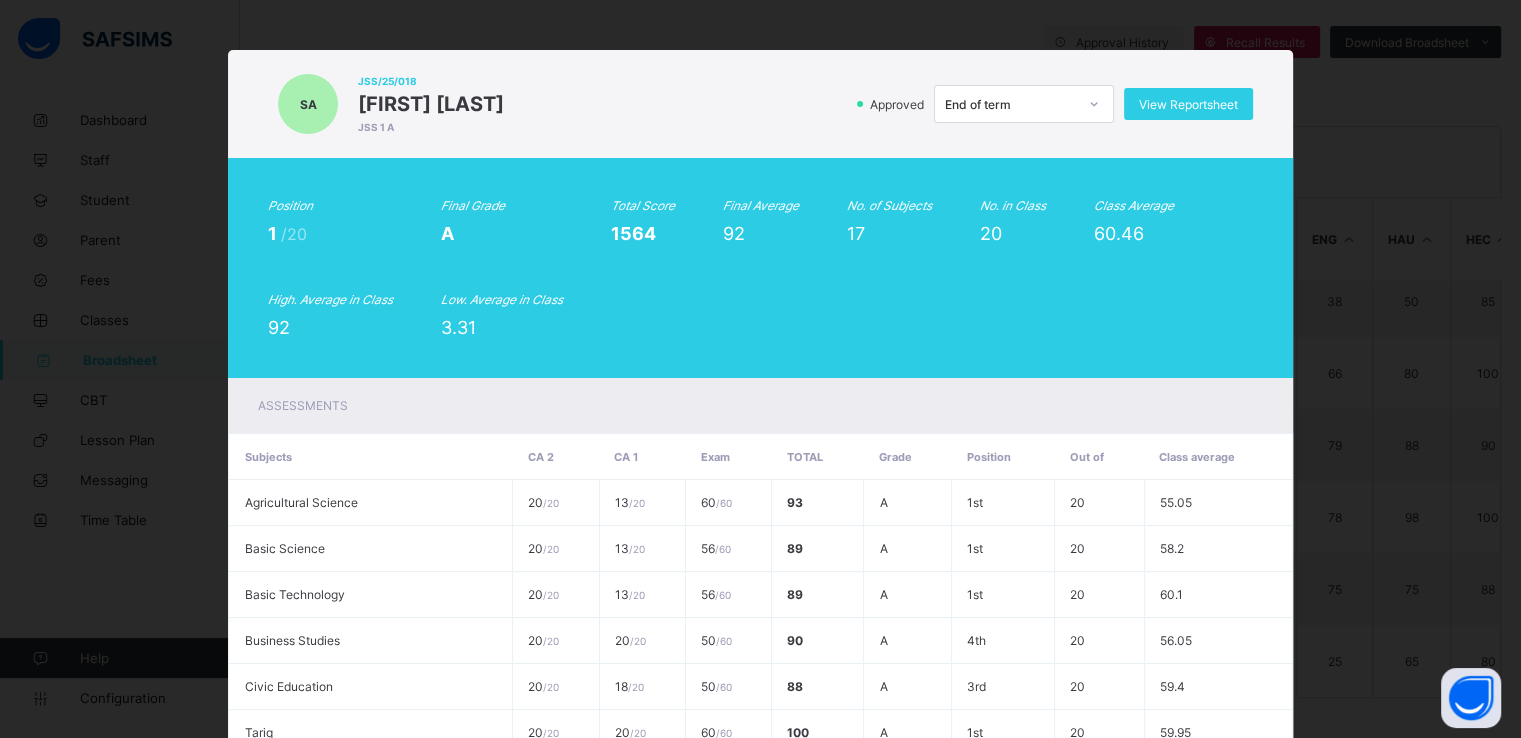 scroll, scrollTop: 720, scrollLeft: 0, axis: vertical 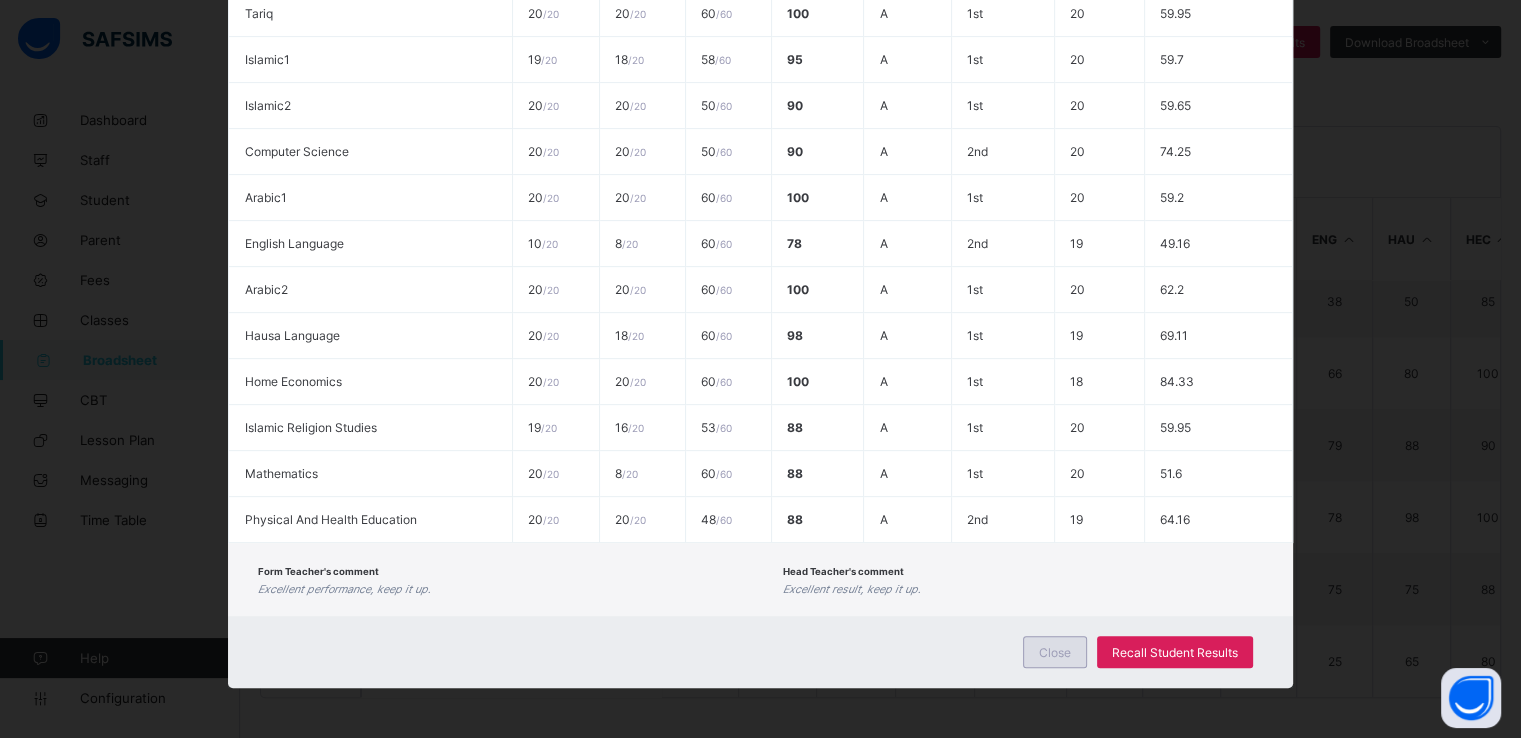 click on "Close" at bounding box center [1055, 652] 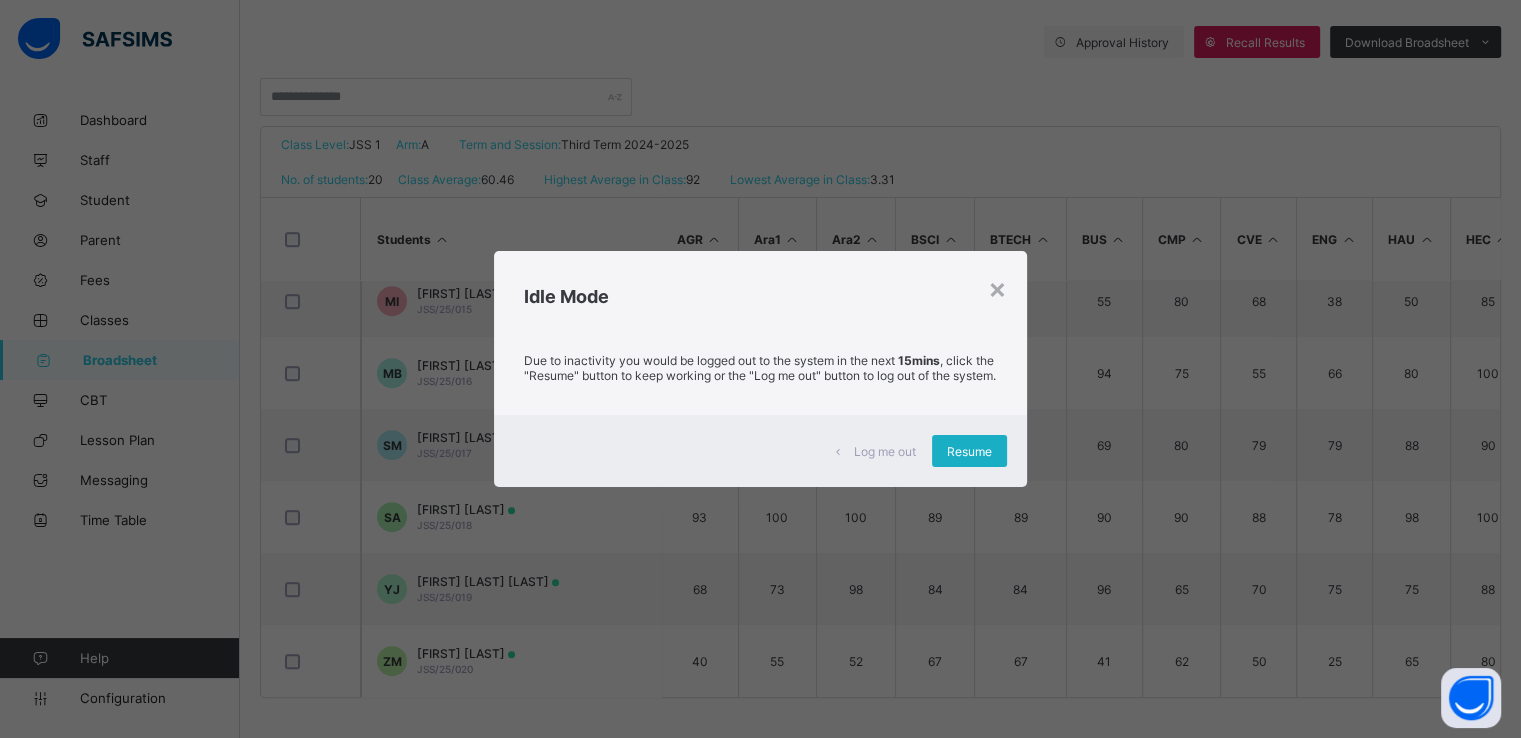 click on "Resume" at bounding box center (969, 451) 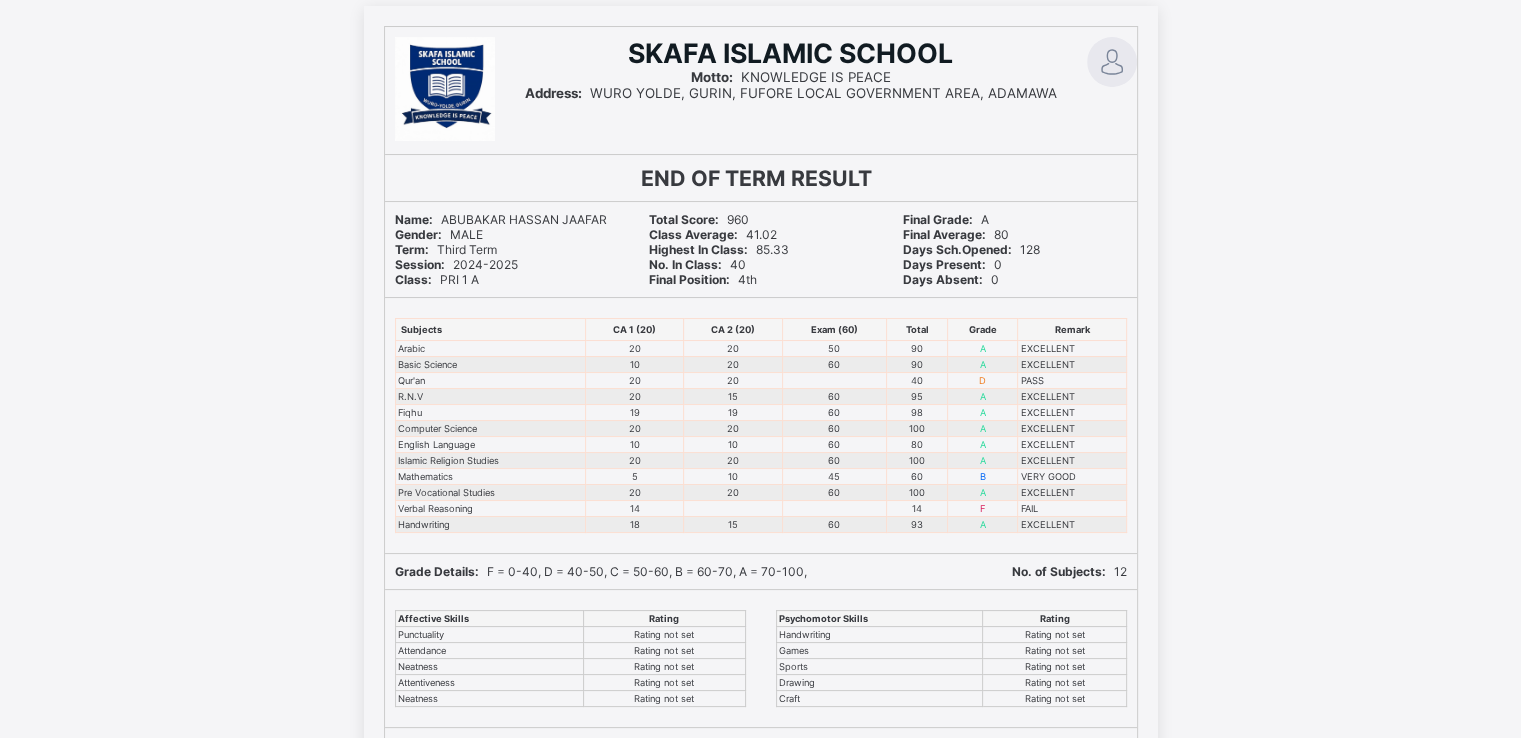 scroll, scrollTop: 0, scrollLeft: 0, axis: both 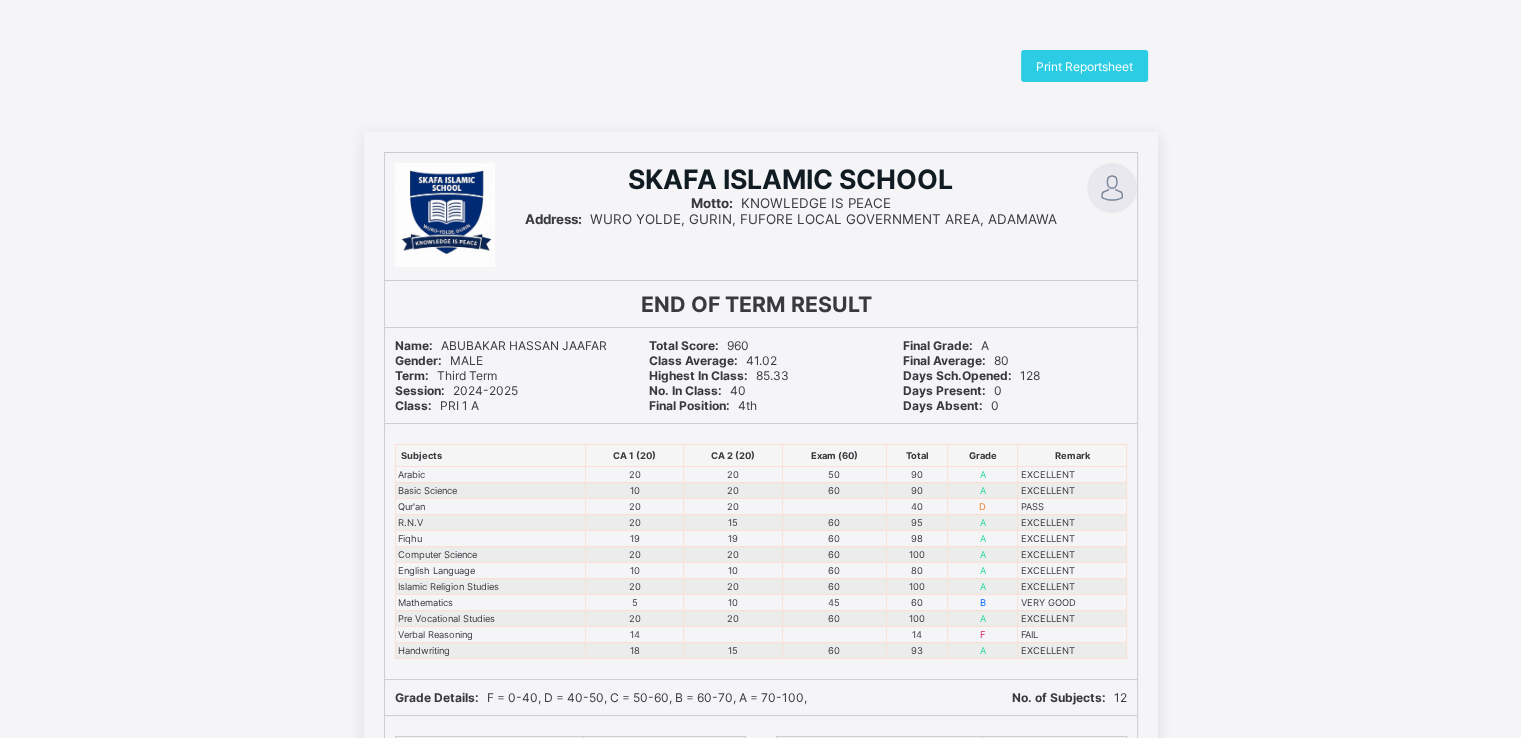 click on "45" at bounding box center [834, 602] 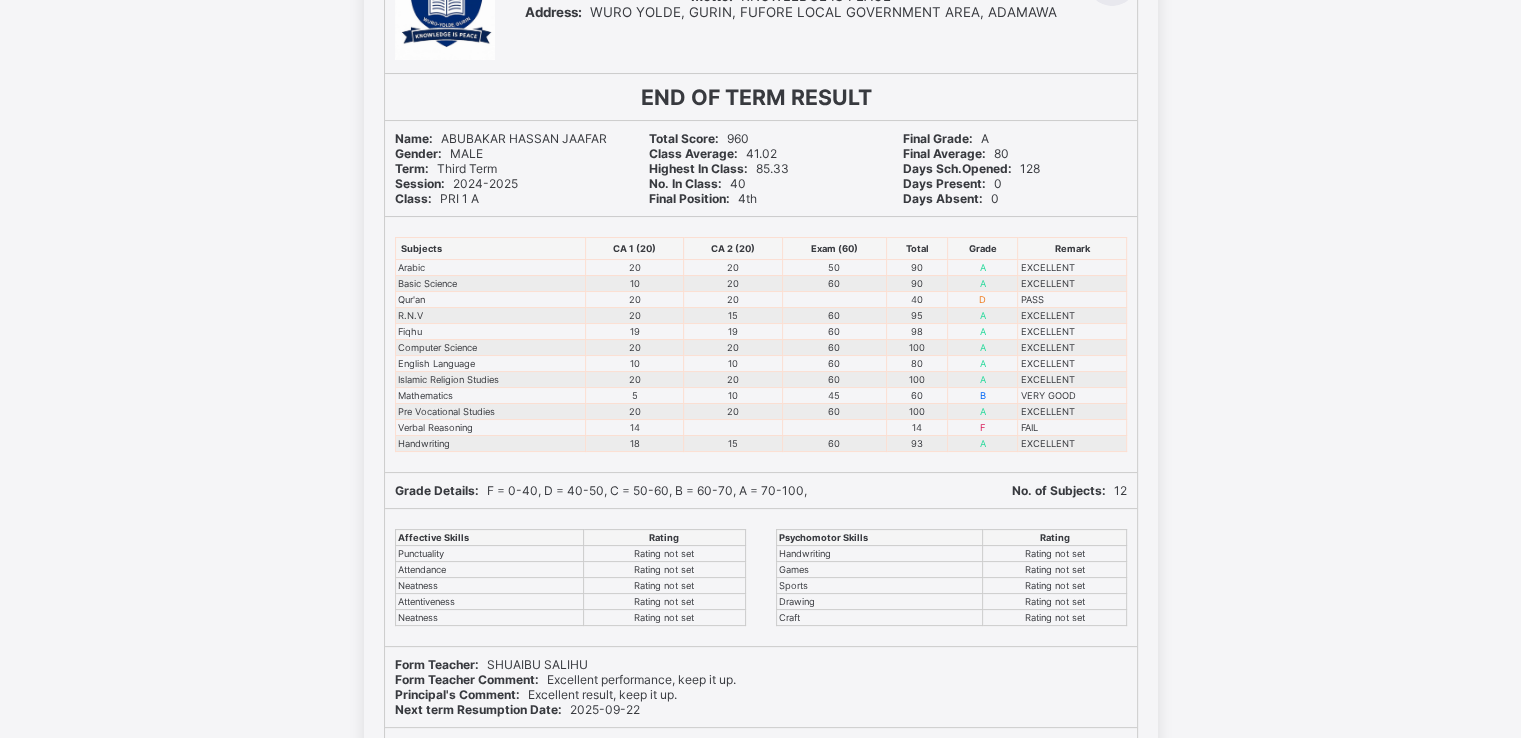 scroll, scrollTop: 0, scrollLeft: 0, axis: both 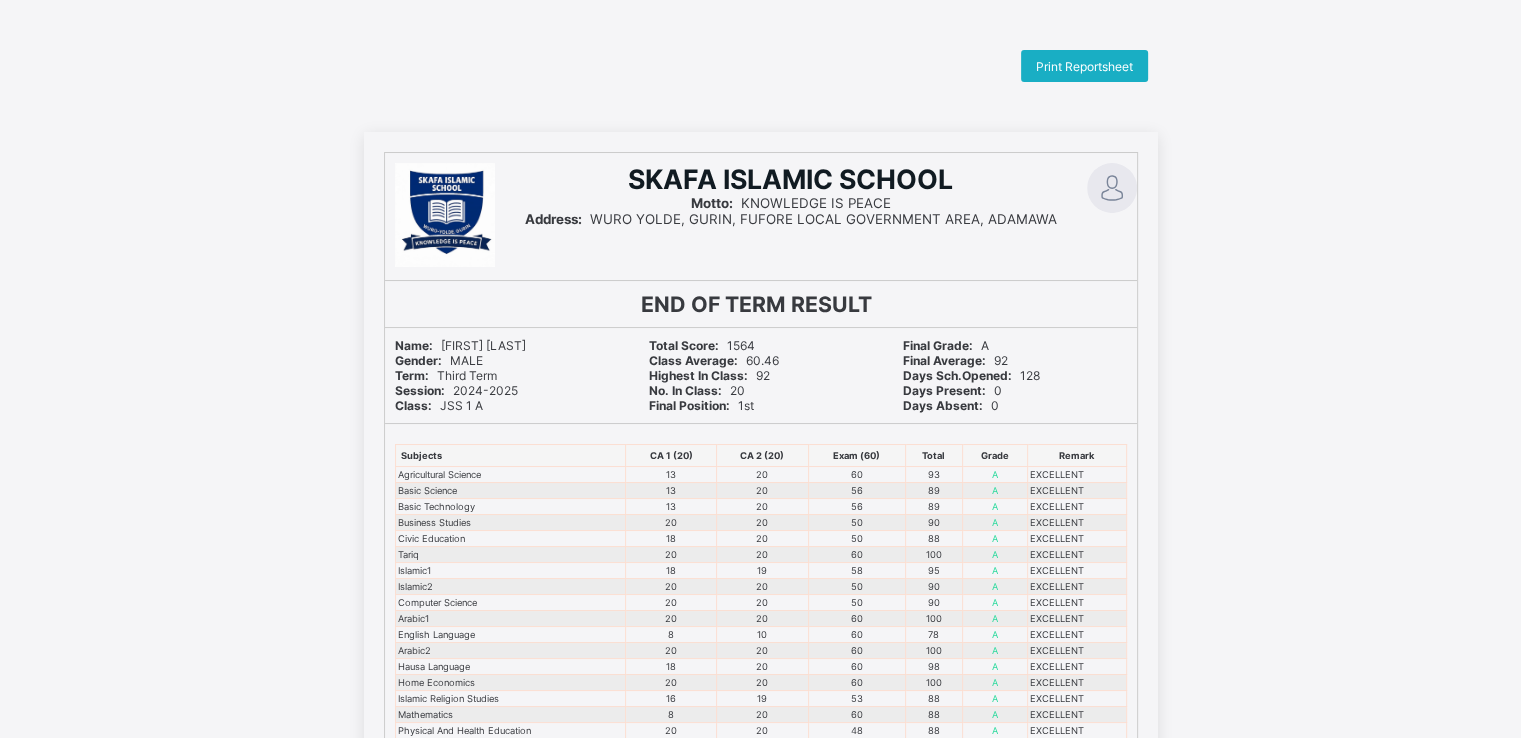 click on "Print Reportsheet" at bounding box center (1084, 66) 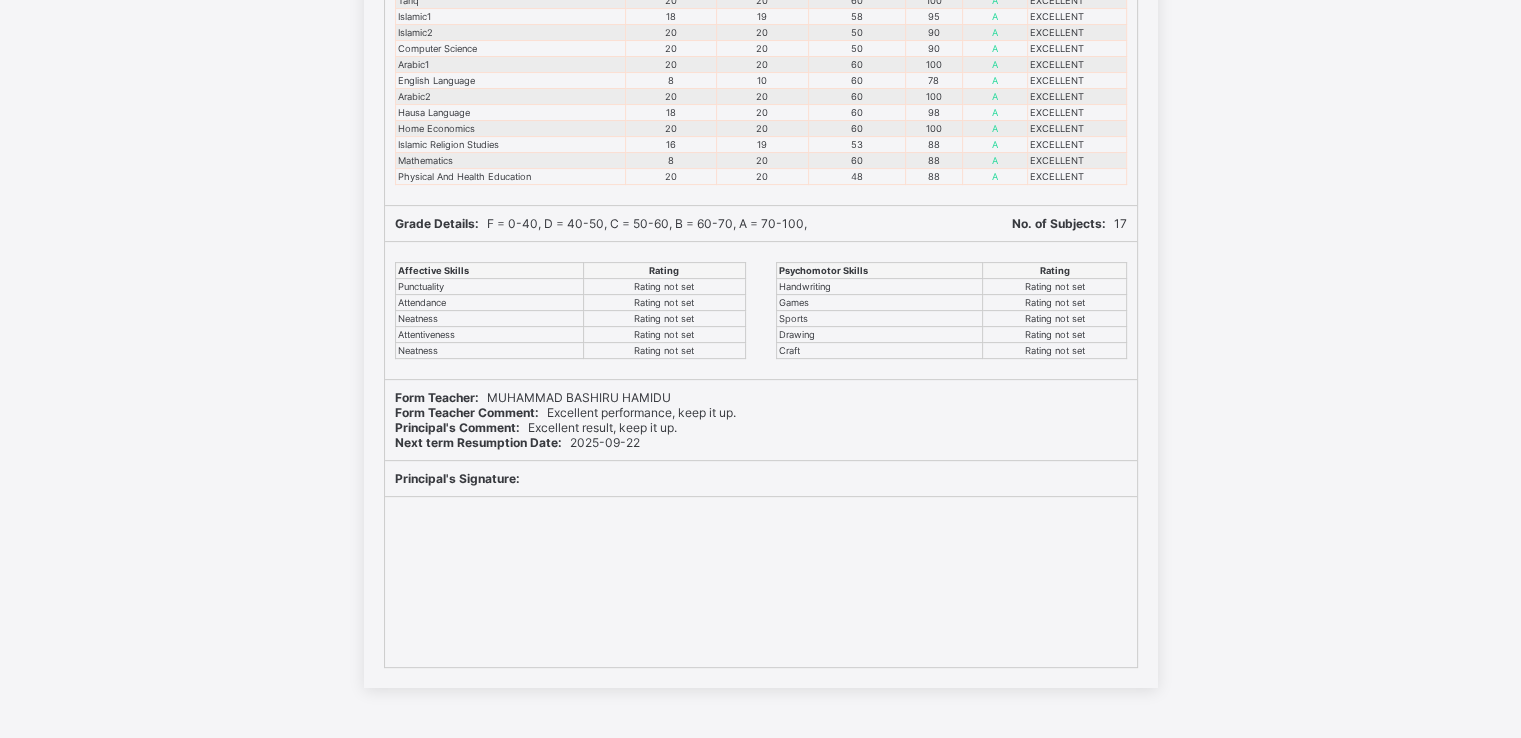 scroll, scrollTop: 0, scrollLeft: 0, axis: both 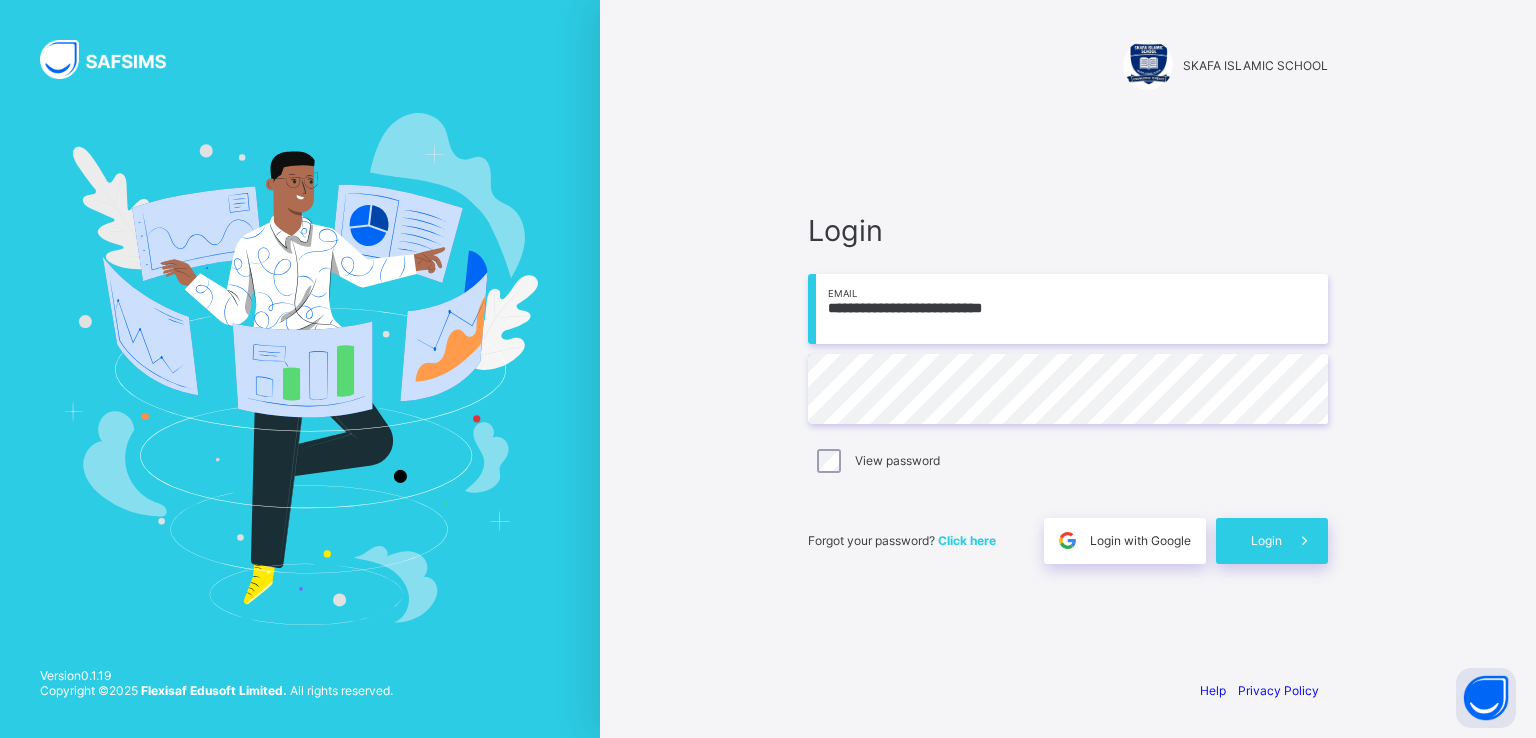 click on "Login with Google" at bounding box center [1140, 540] 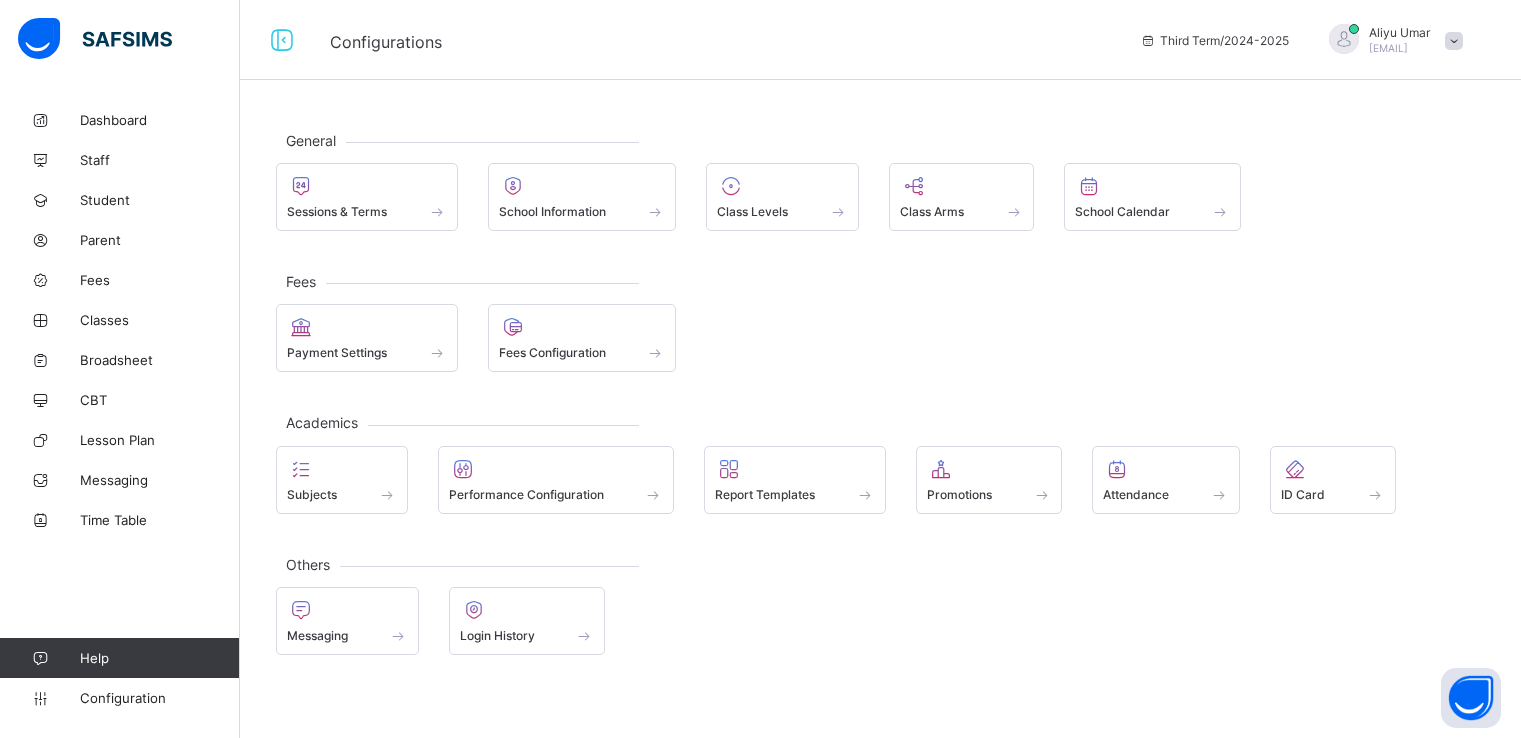 scroll, scrollTop: 0, scrollLeft: 0, axis: both 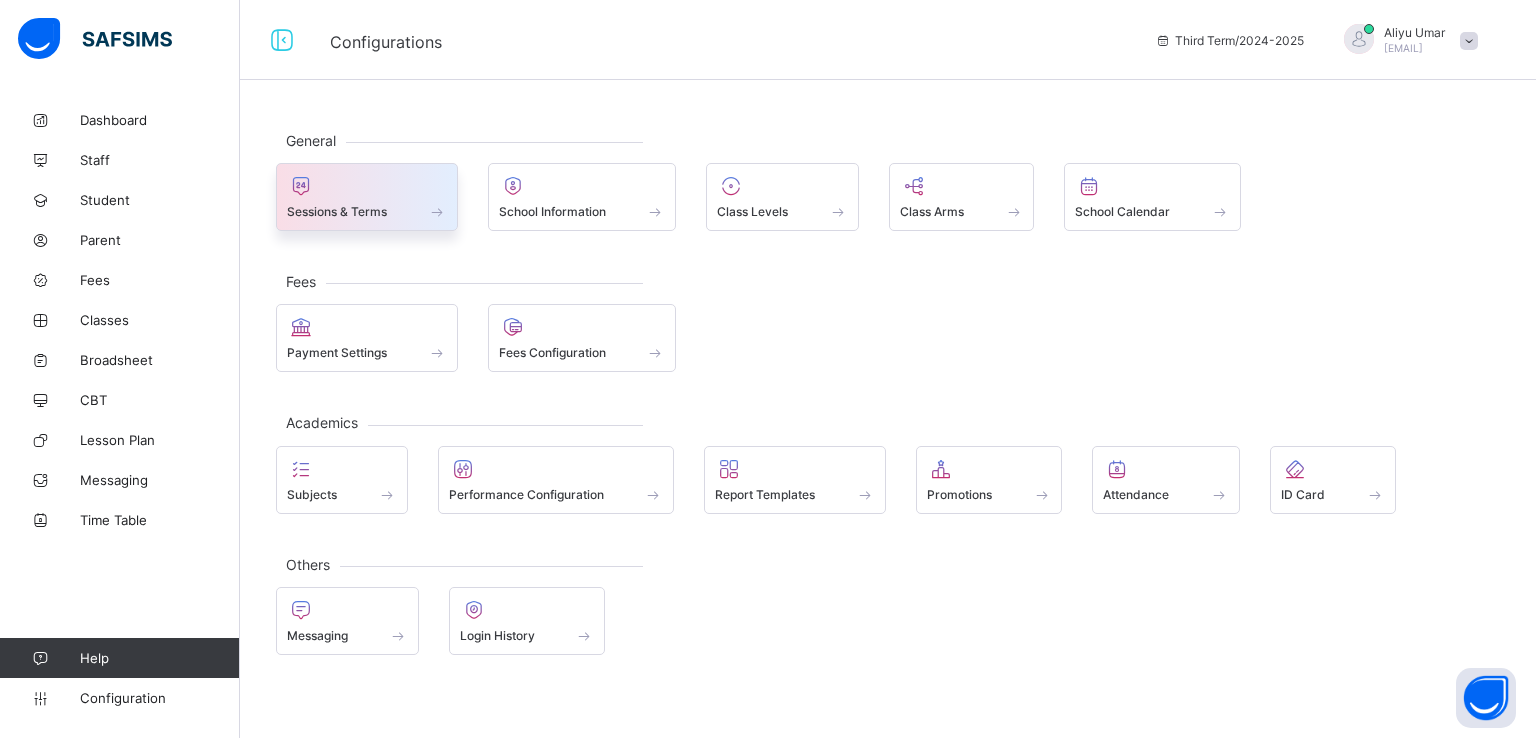 click on "Sessions & Terms" at bounding box center [337, 211] 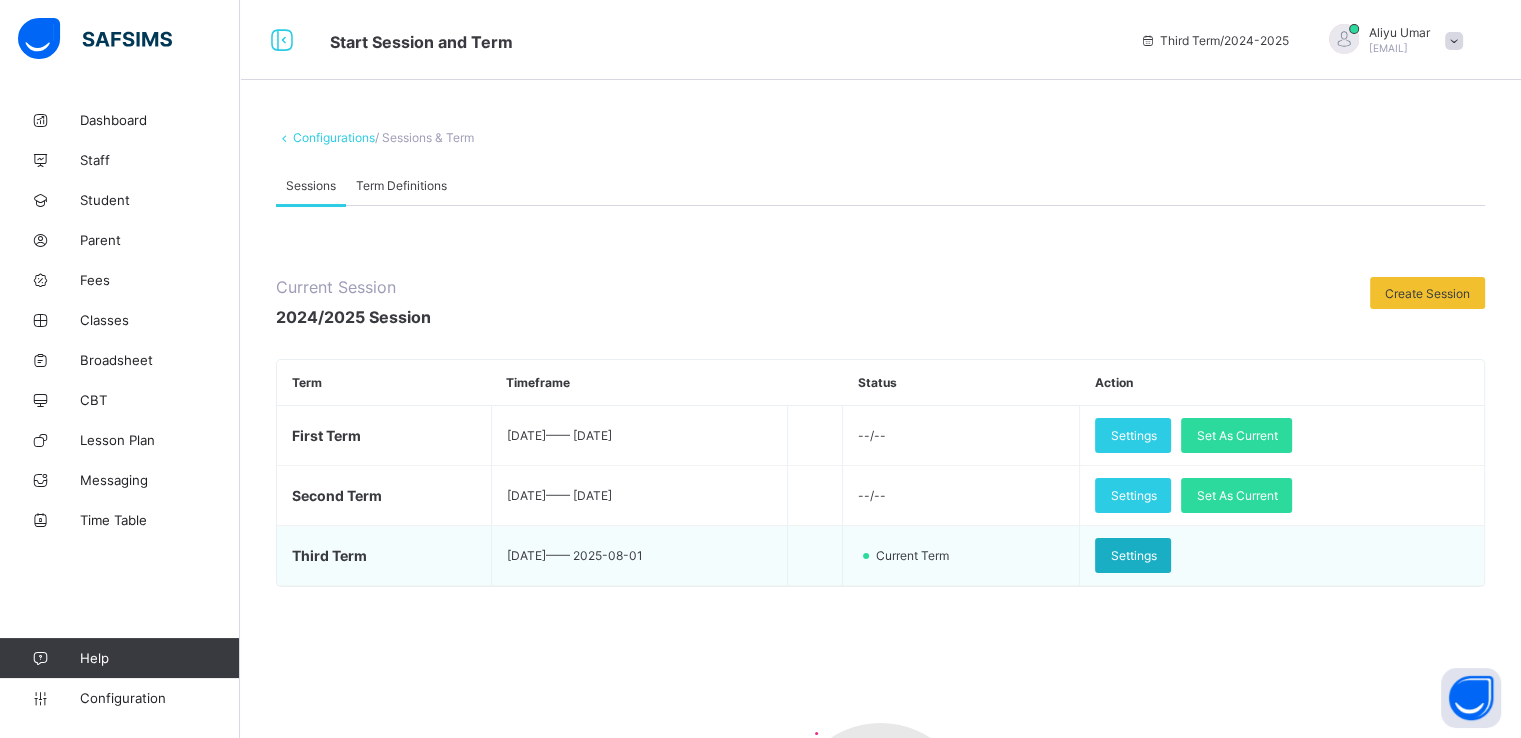 click on "Settings" at bounding box center (1133, 555) 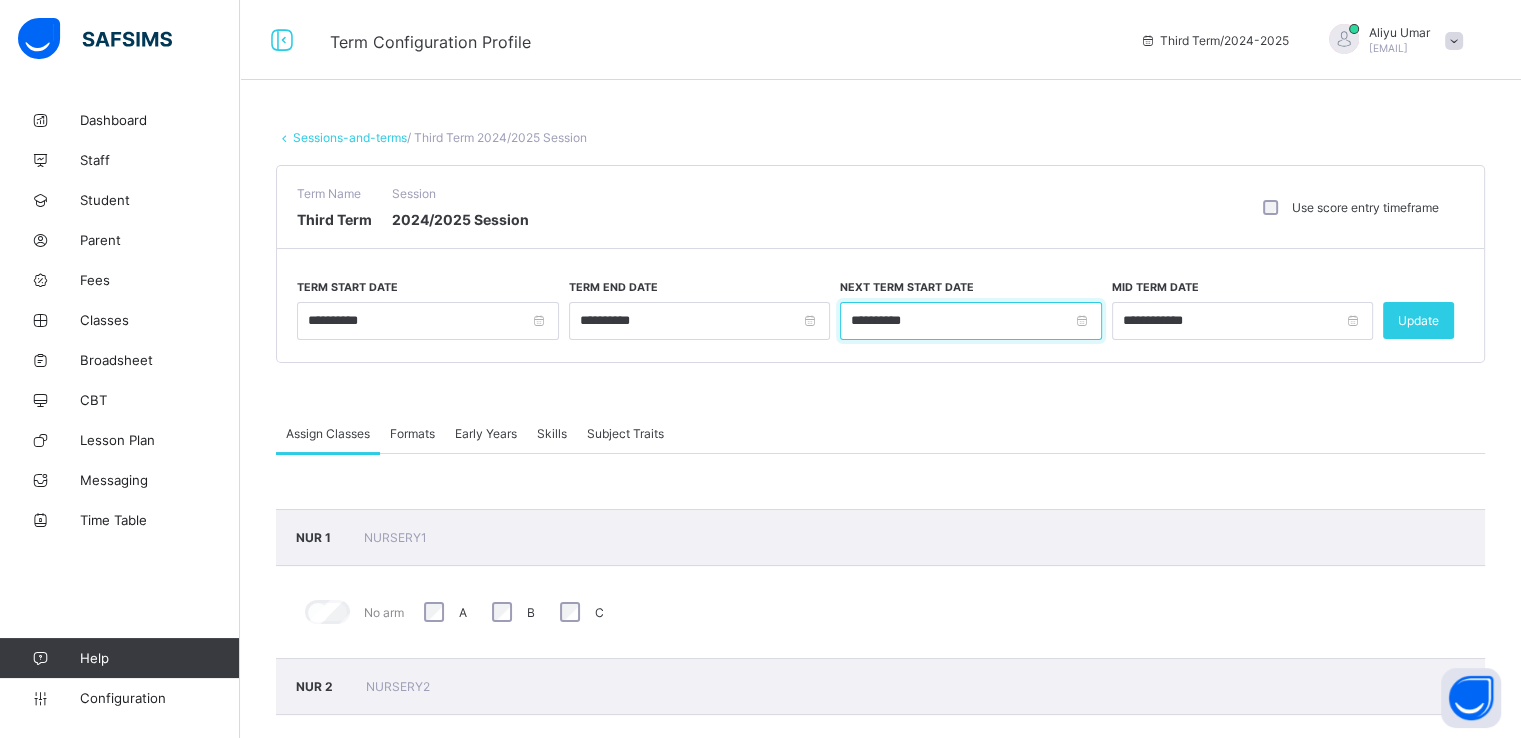 click on "**********" at bounding box center (971, 321) 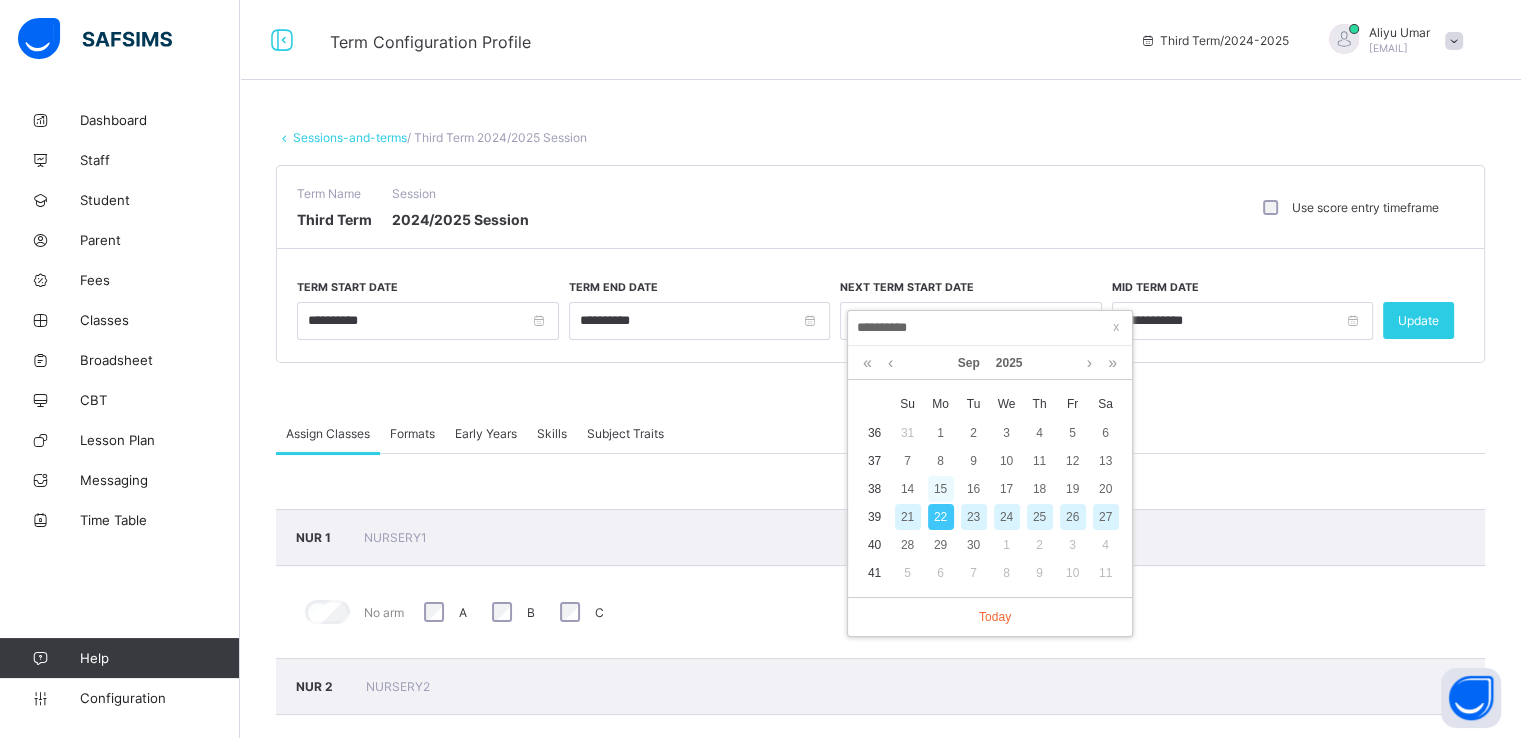 click on "15" at bounding box center (941, 489) 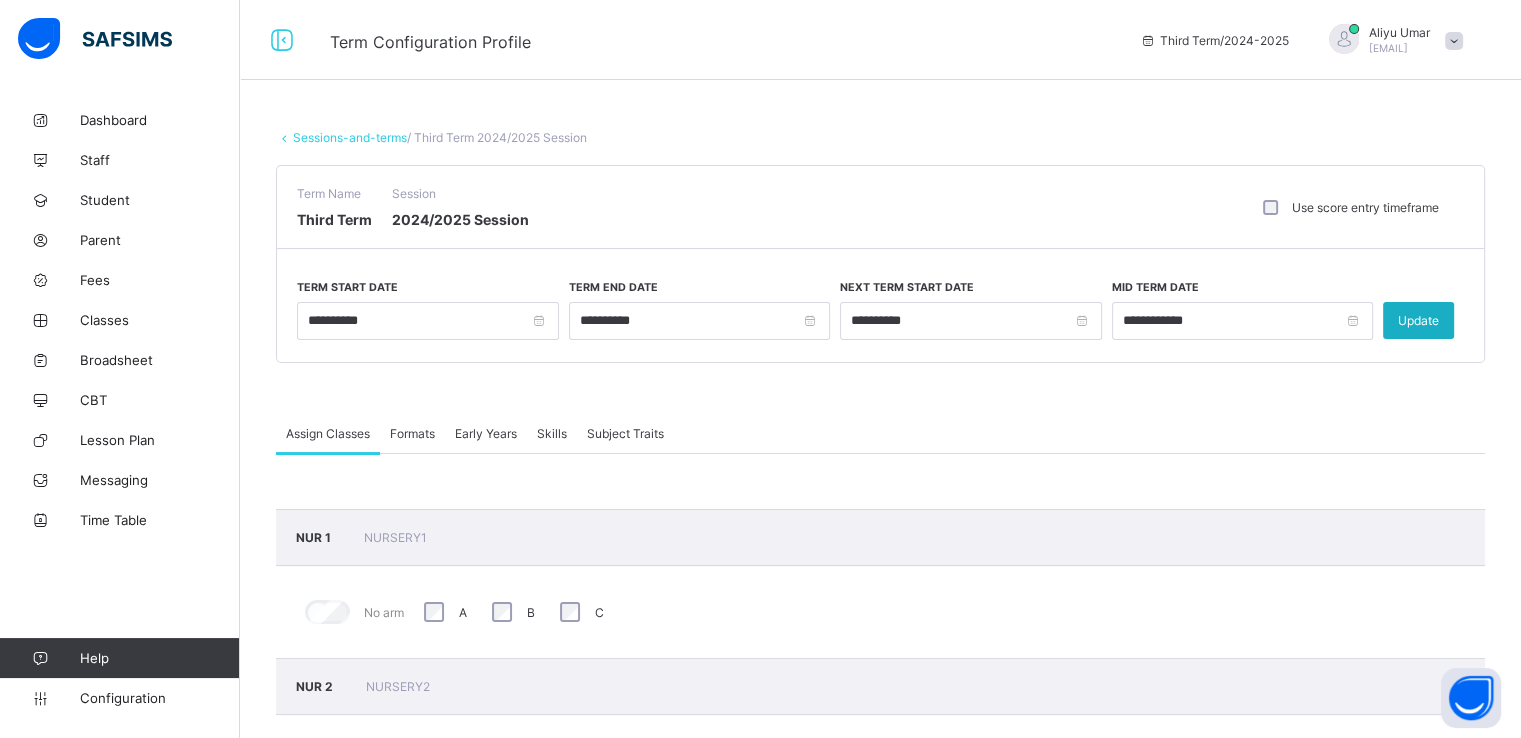 click on "Update" at bounding box center [1418, 320] 